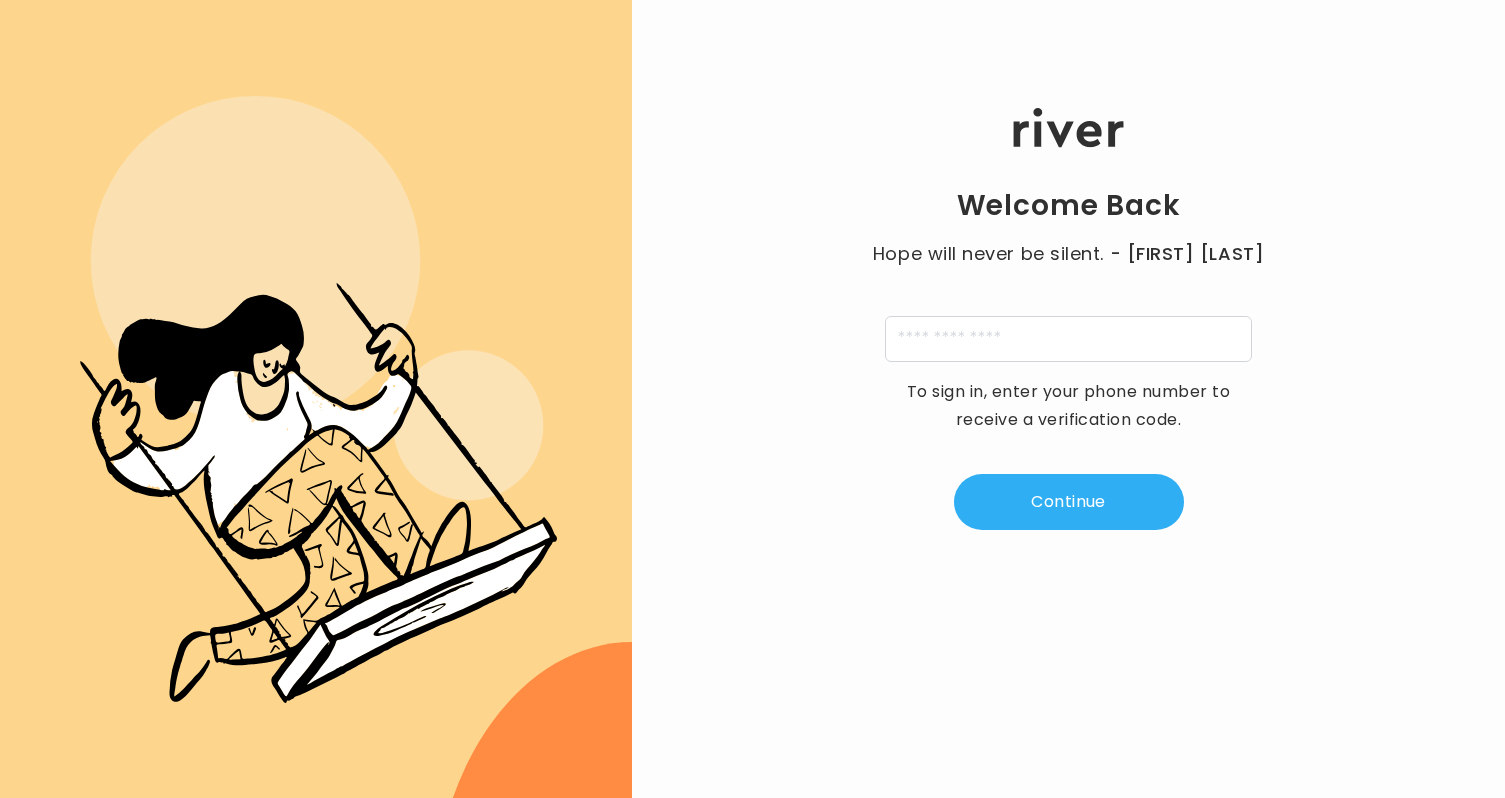 scroll, scrollTop: 0, scrollLeft: 0, axis: both 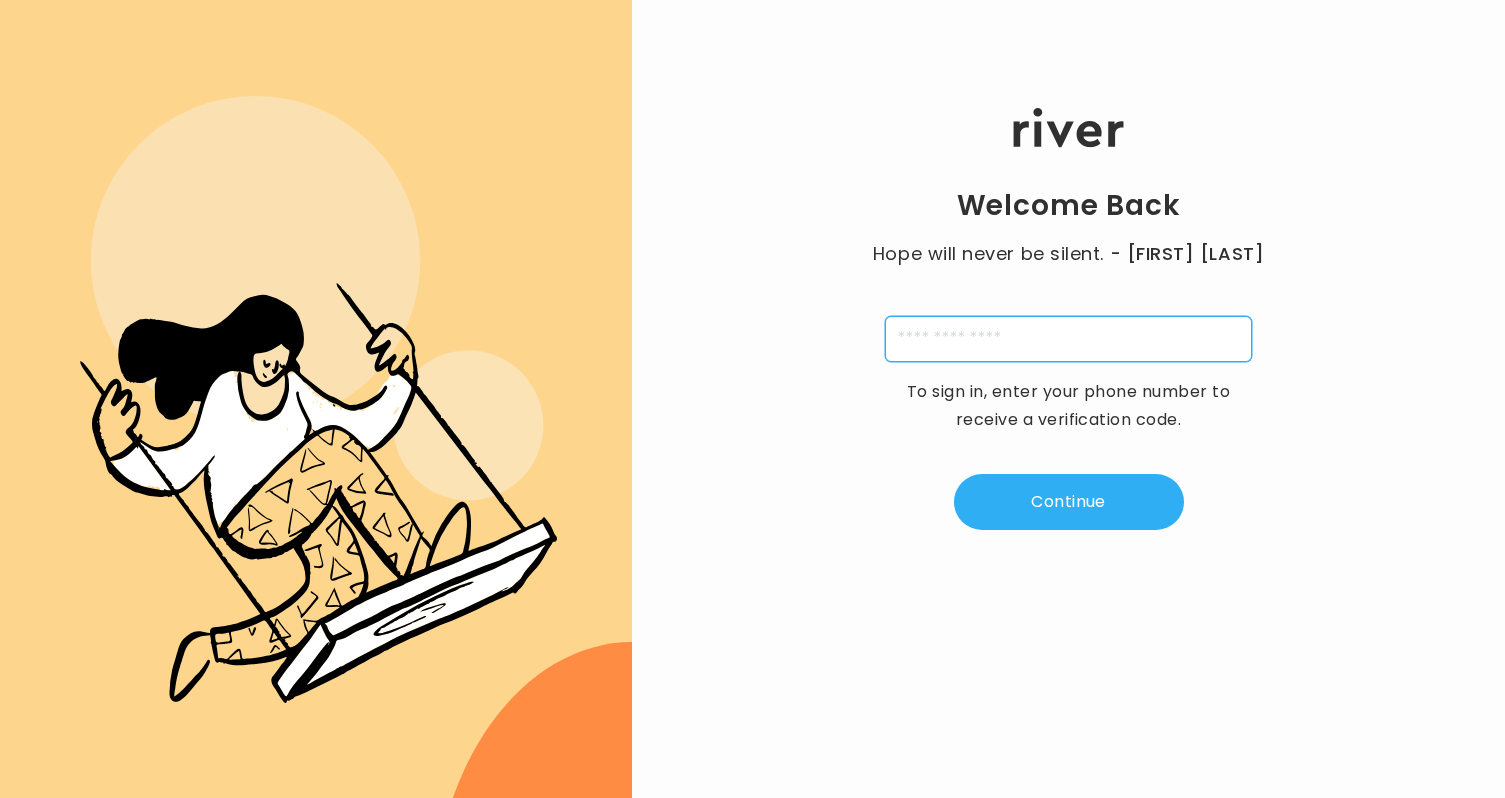 click at bounding box center (1068, 339) 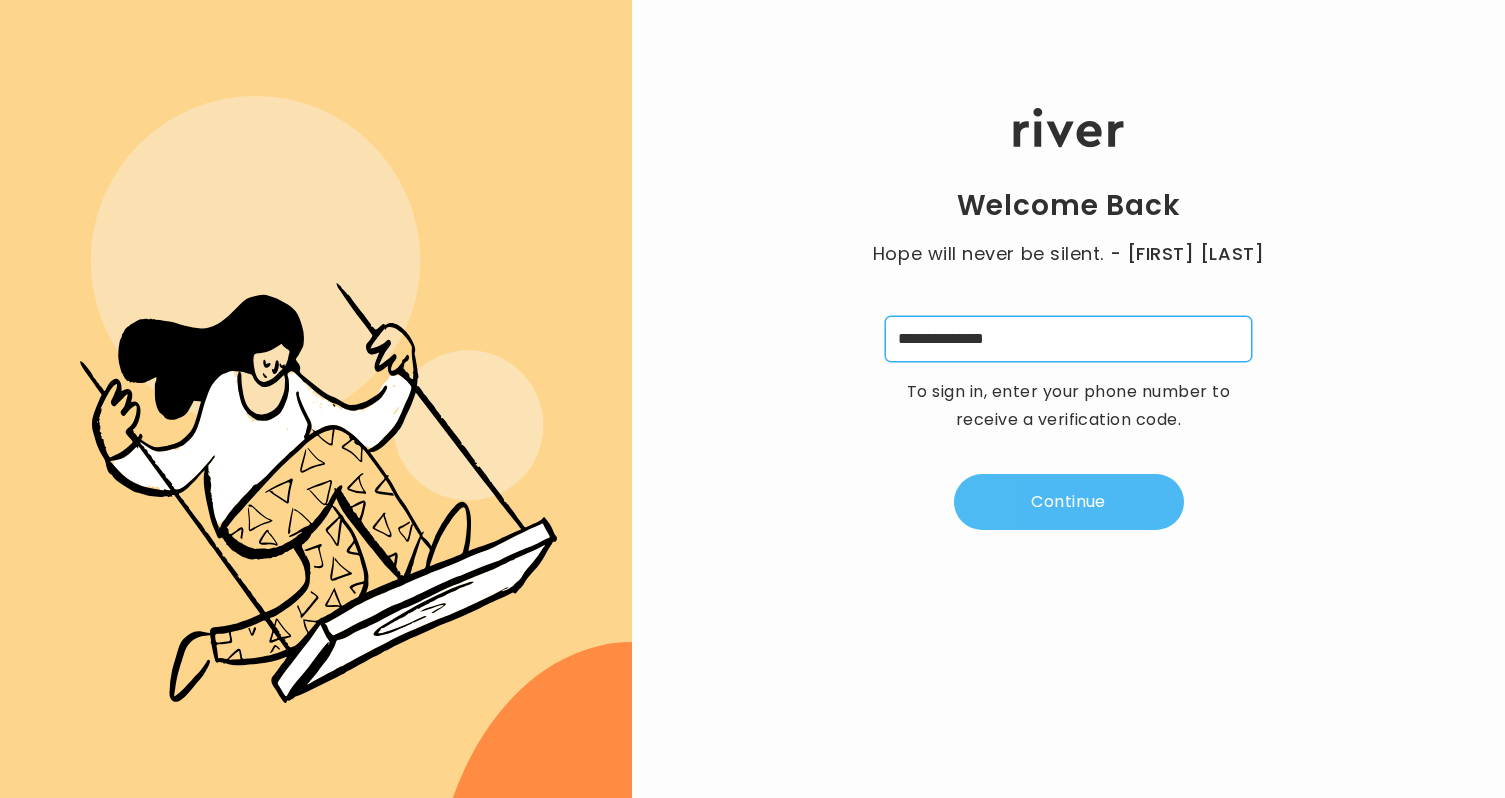 type on "**********" 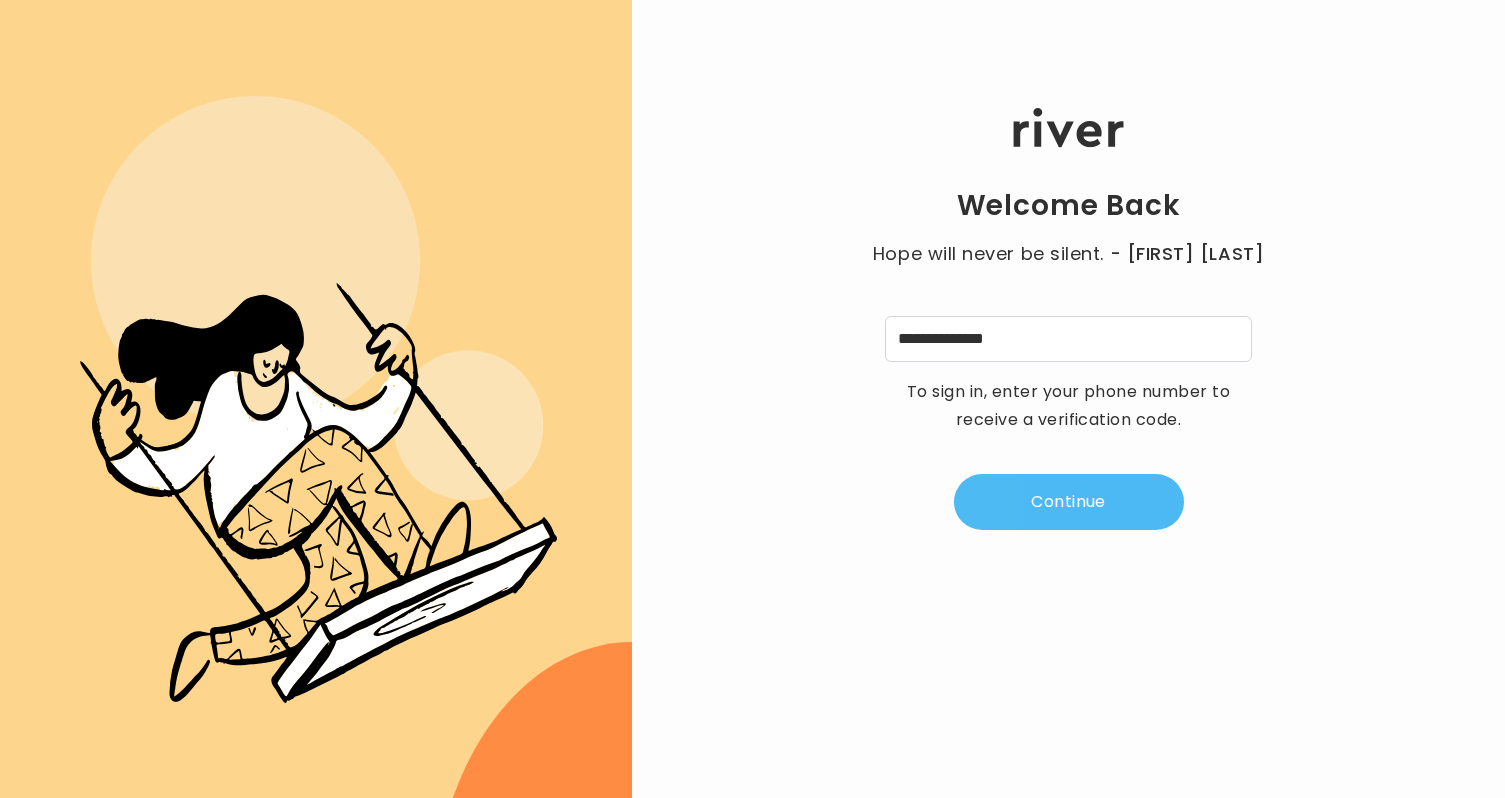 click on "Continue" at bounding box center [1069, 502] 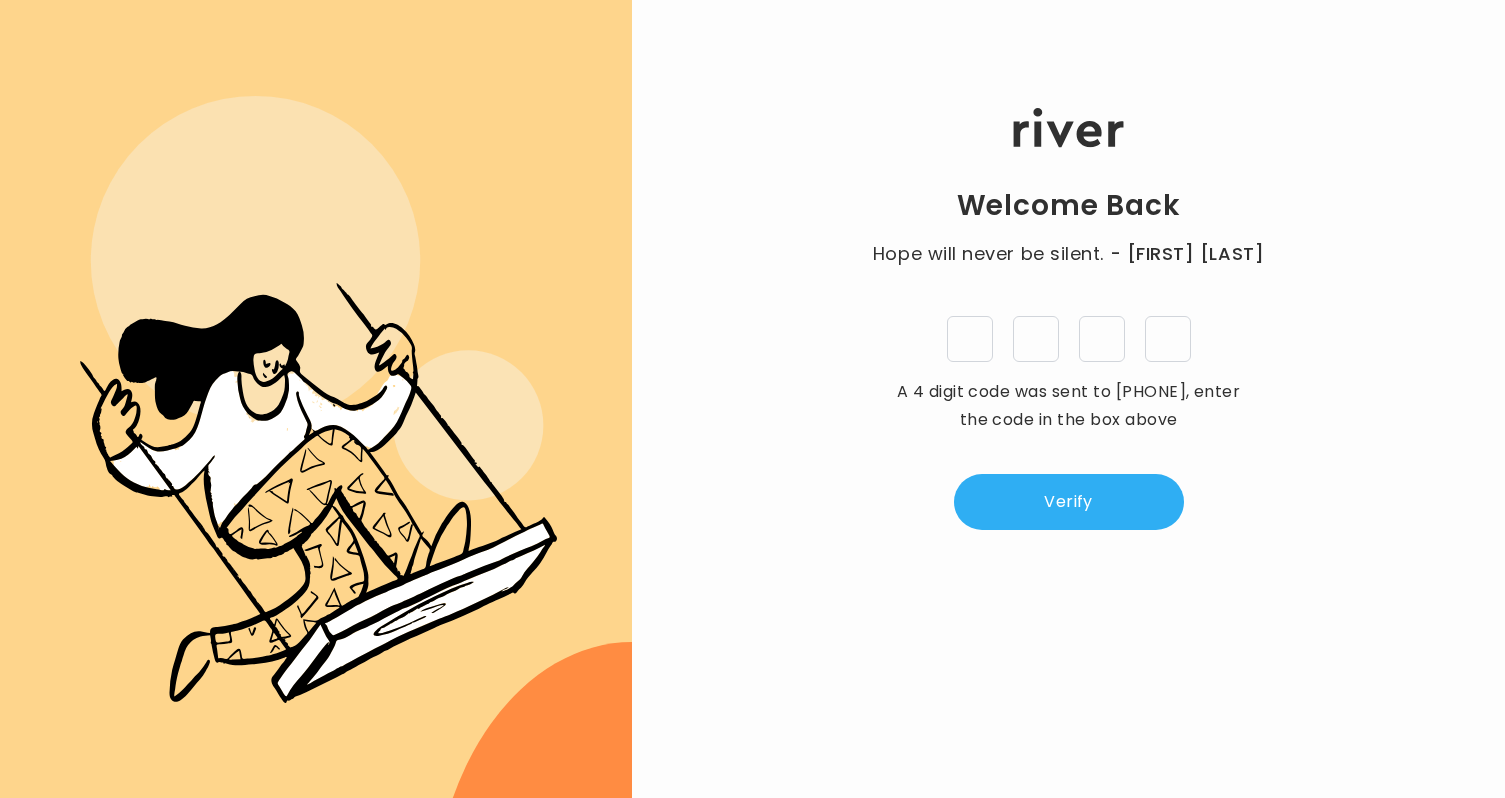 type on "*" 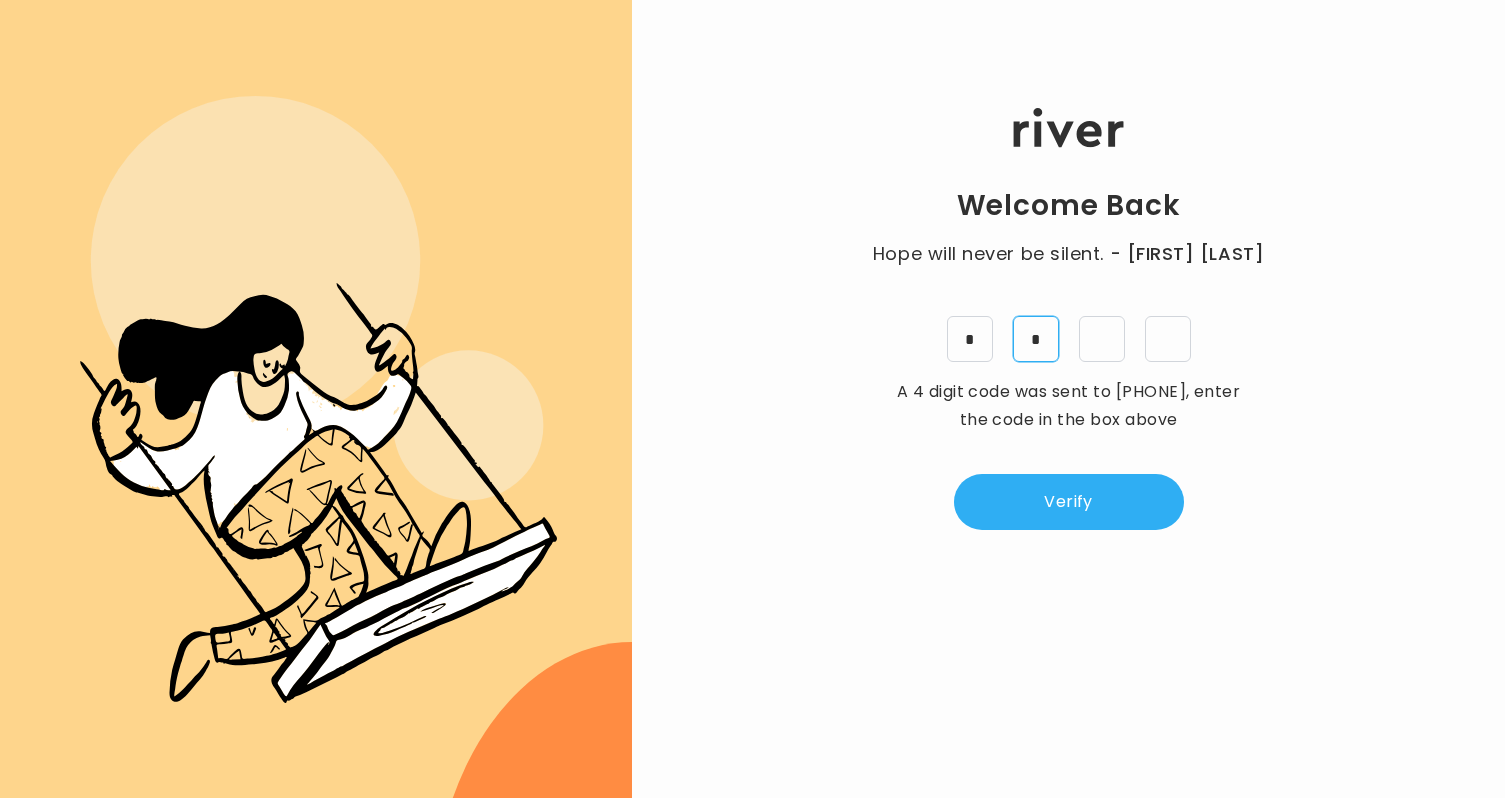 type on "*" 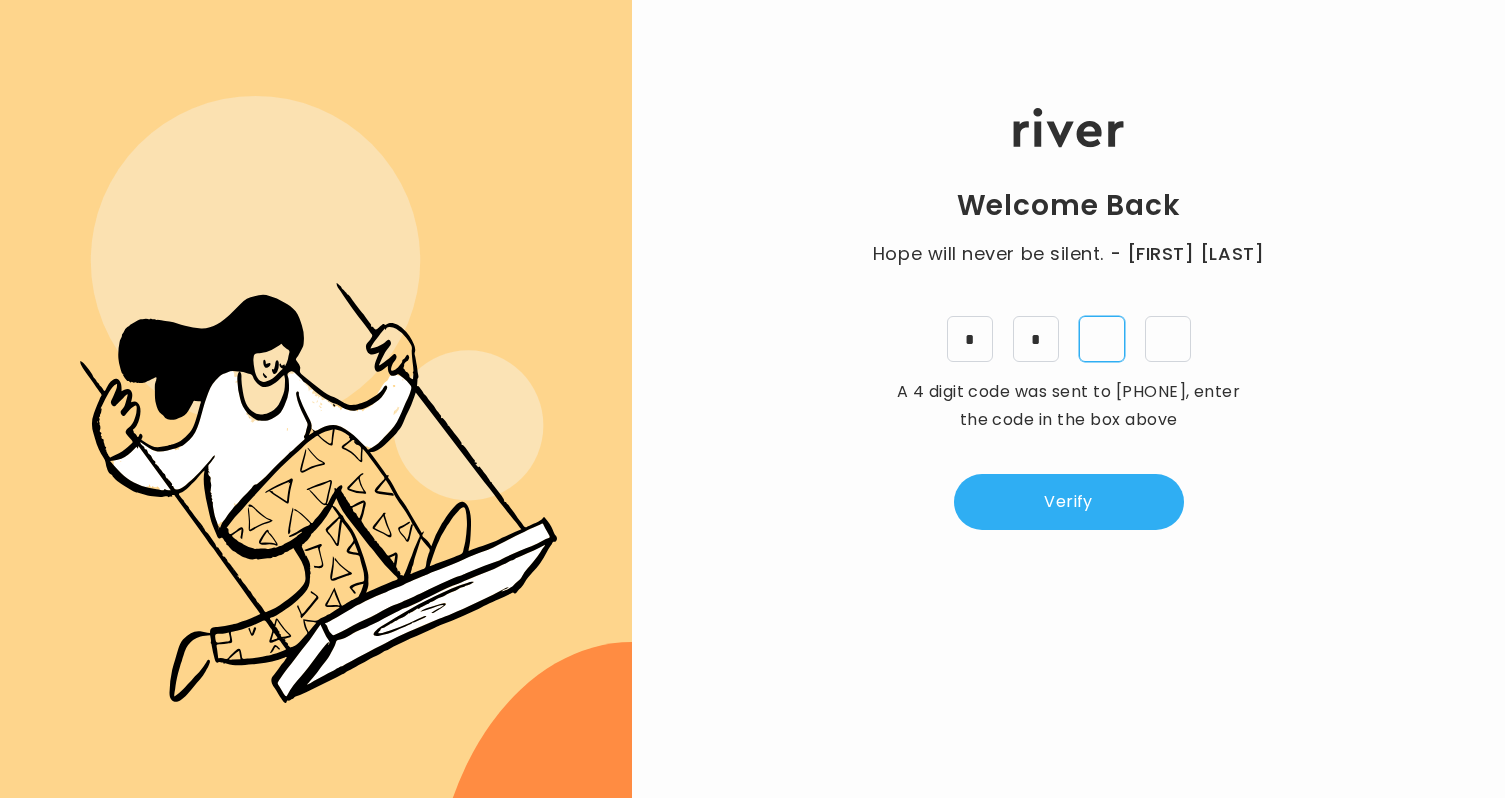 type on "*" 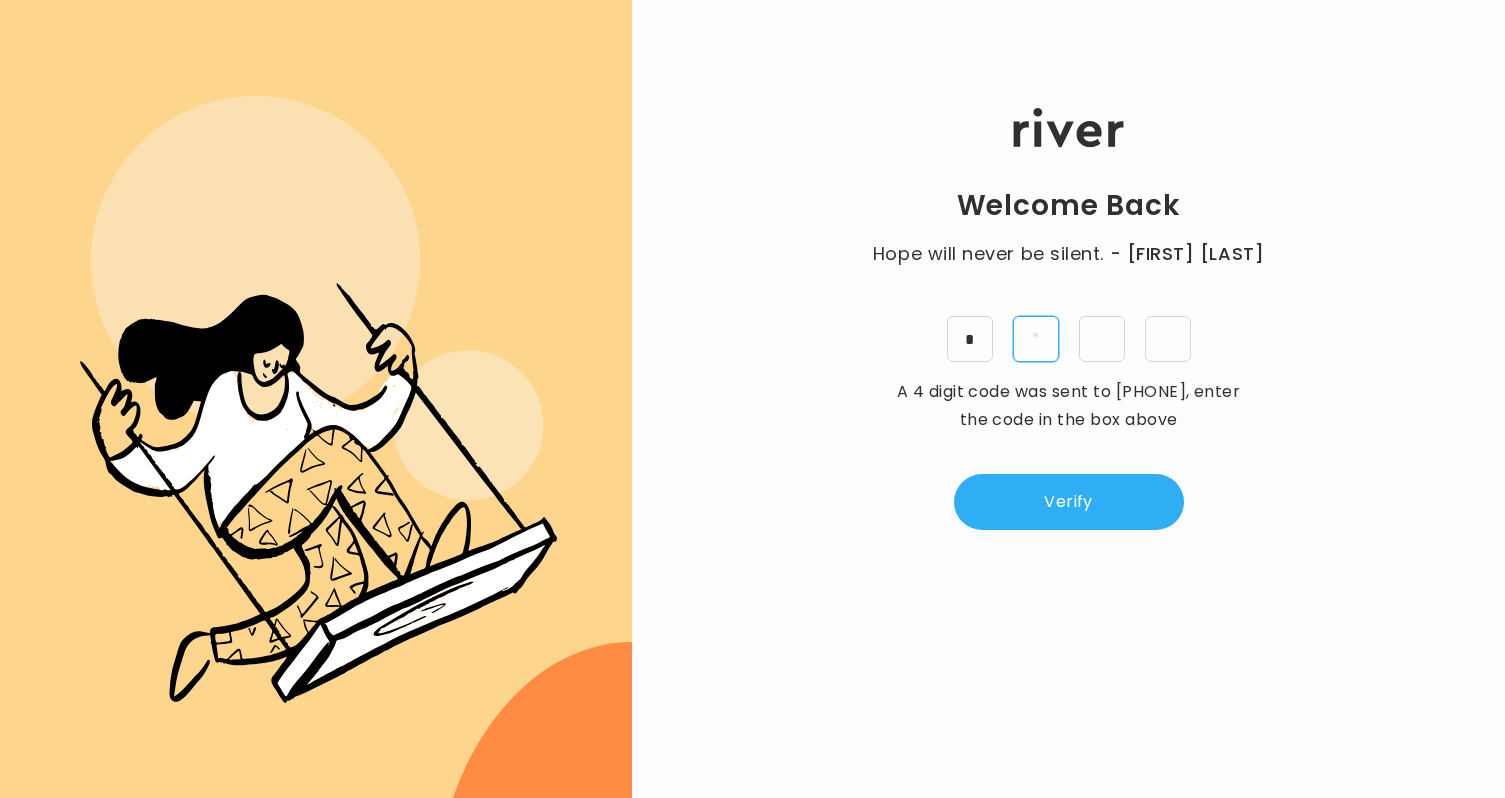 type 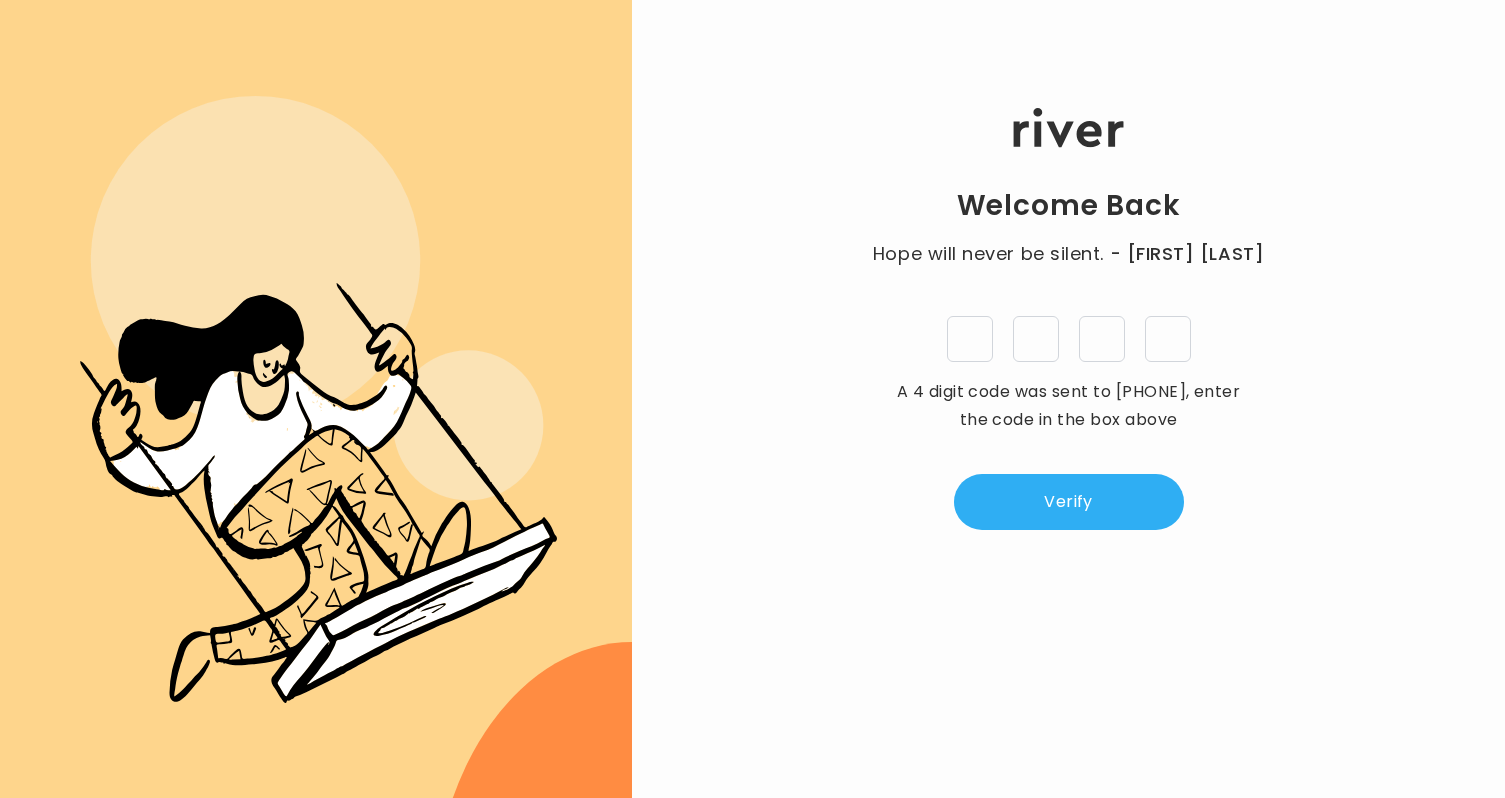 click on "Welcome Back Hope will never be silent. - [FIRST] [LAST] A 4 digit code was sent to [PHONE], enter the code in the box above Enter the 4 digit code sent to your phone number Verify" at bounding box center (1068, 319) 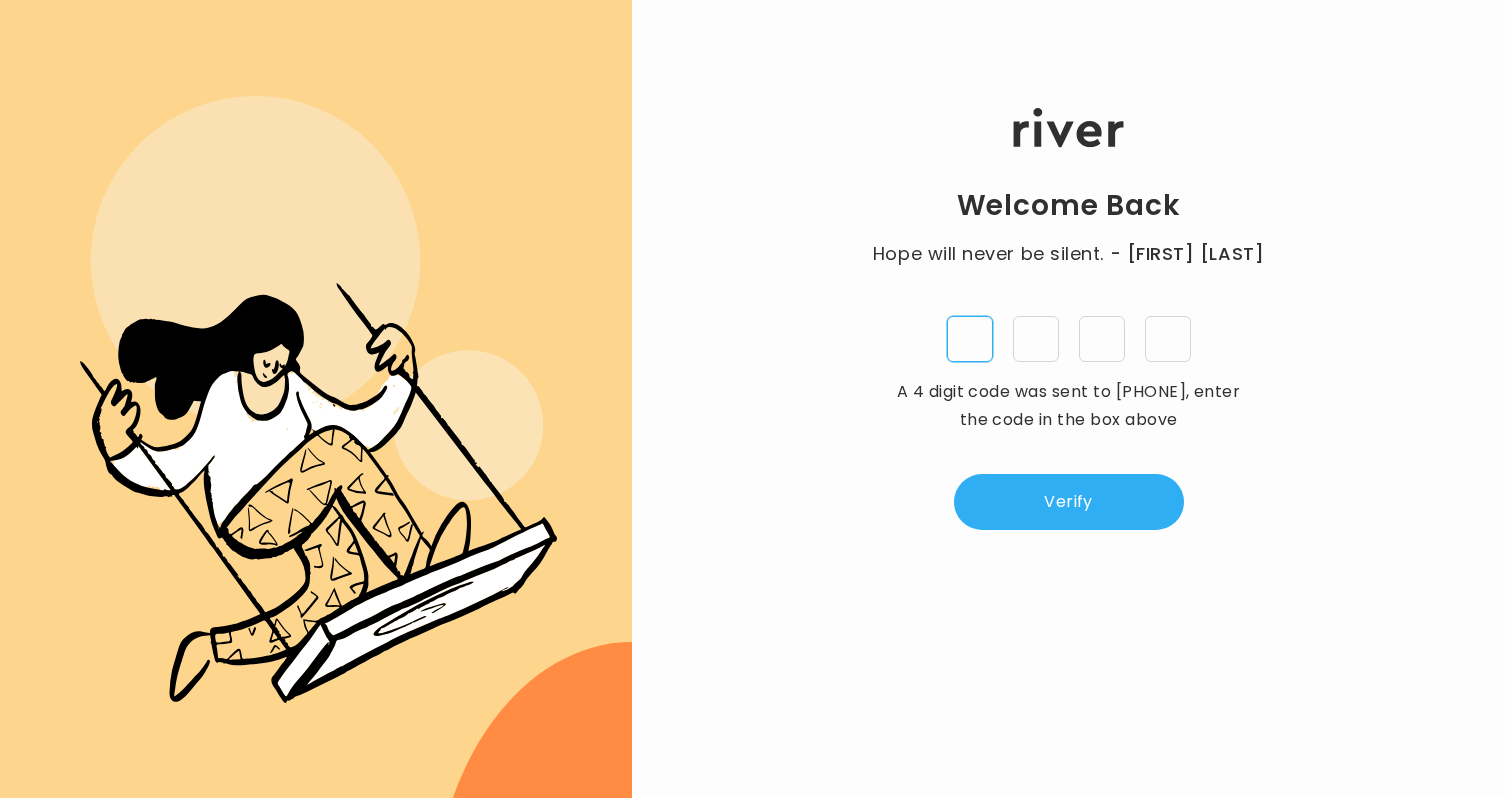click at bounding box center [970, 339] 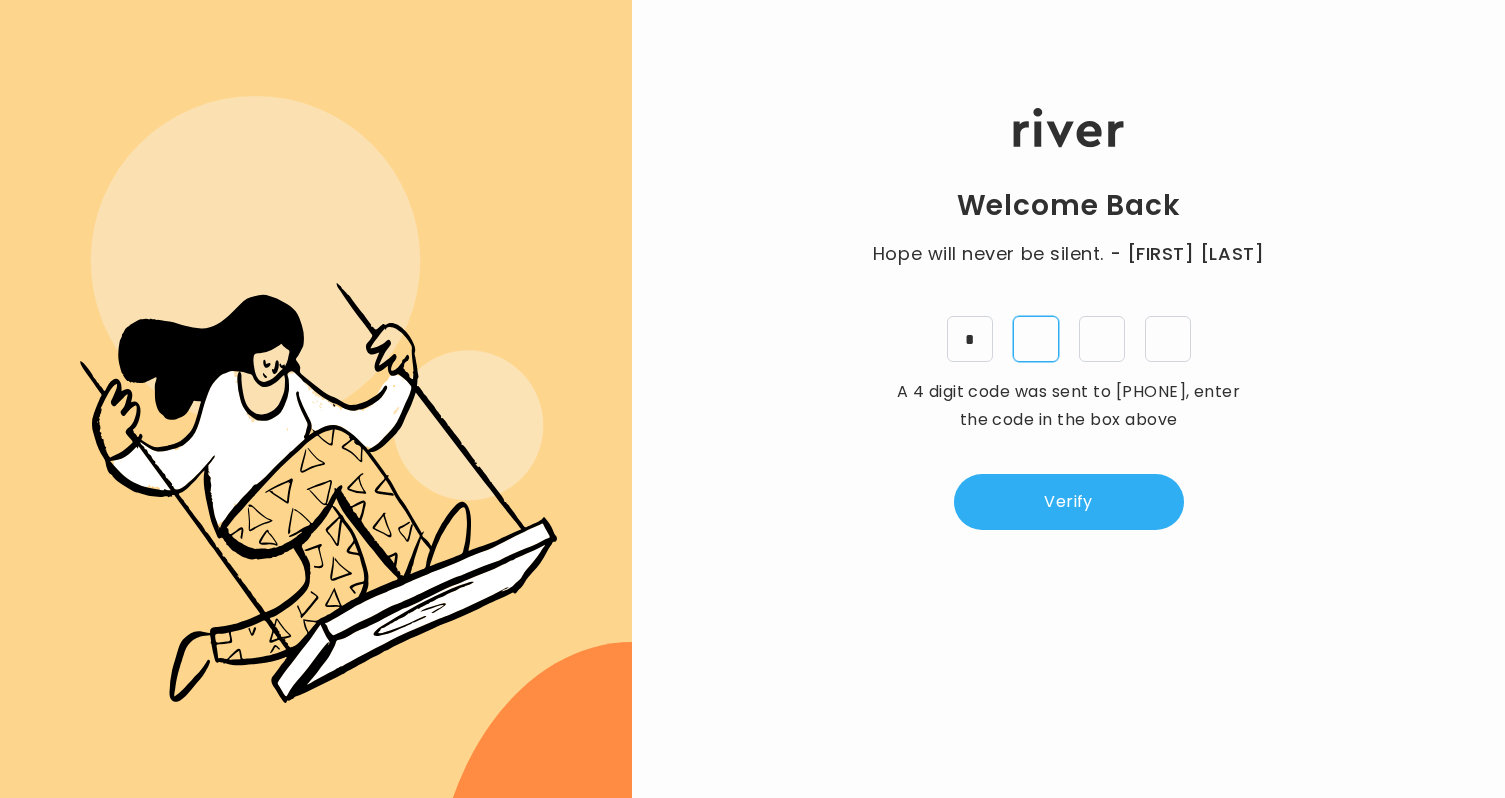 type on "*" 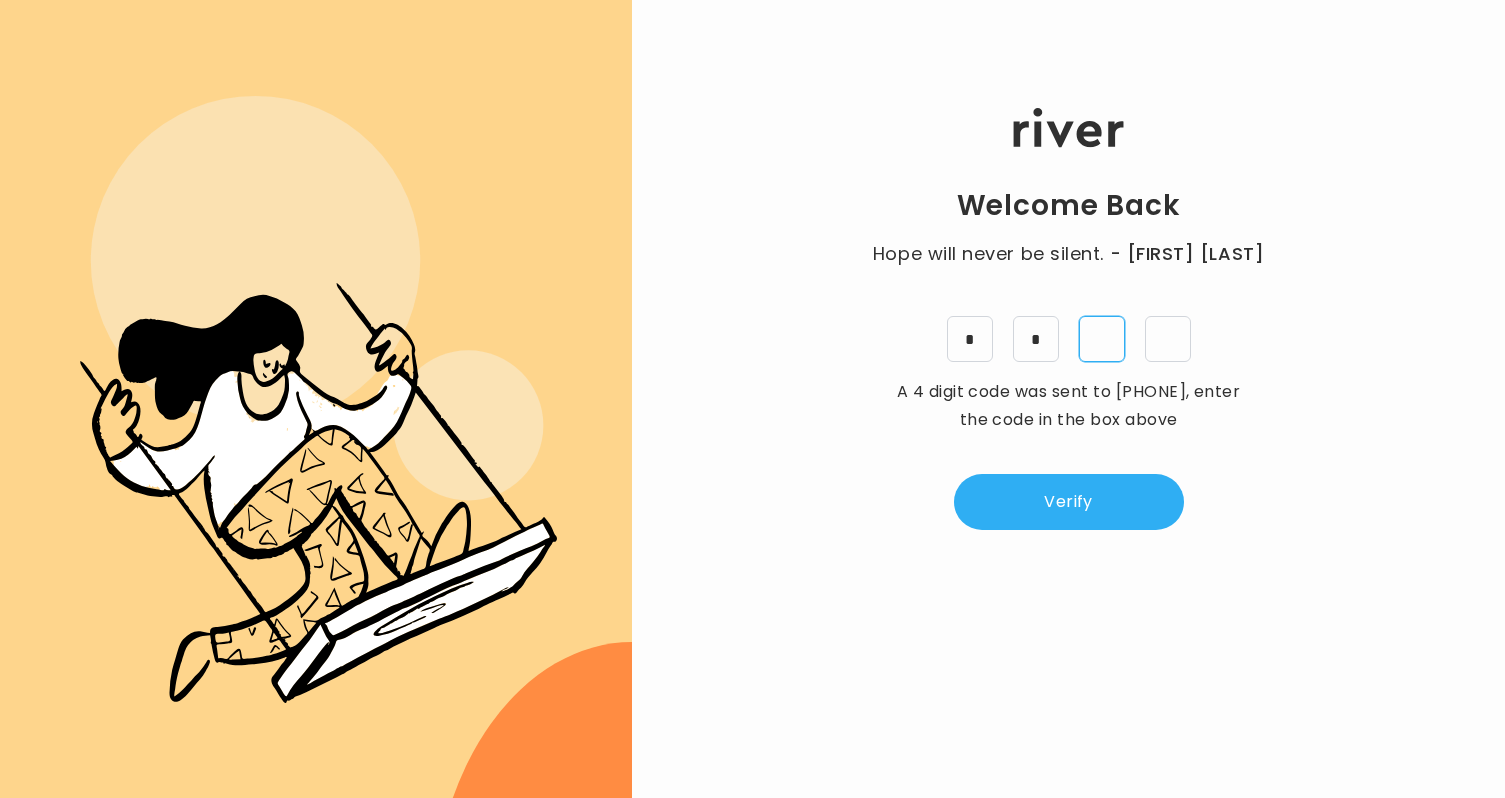 type on "*" 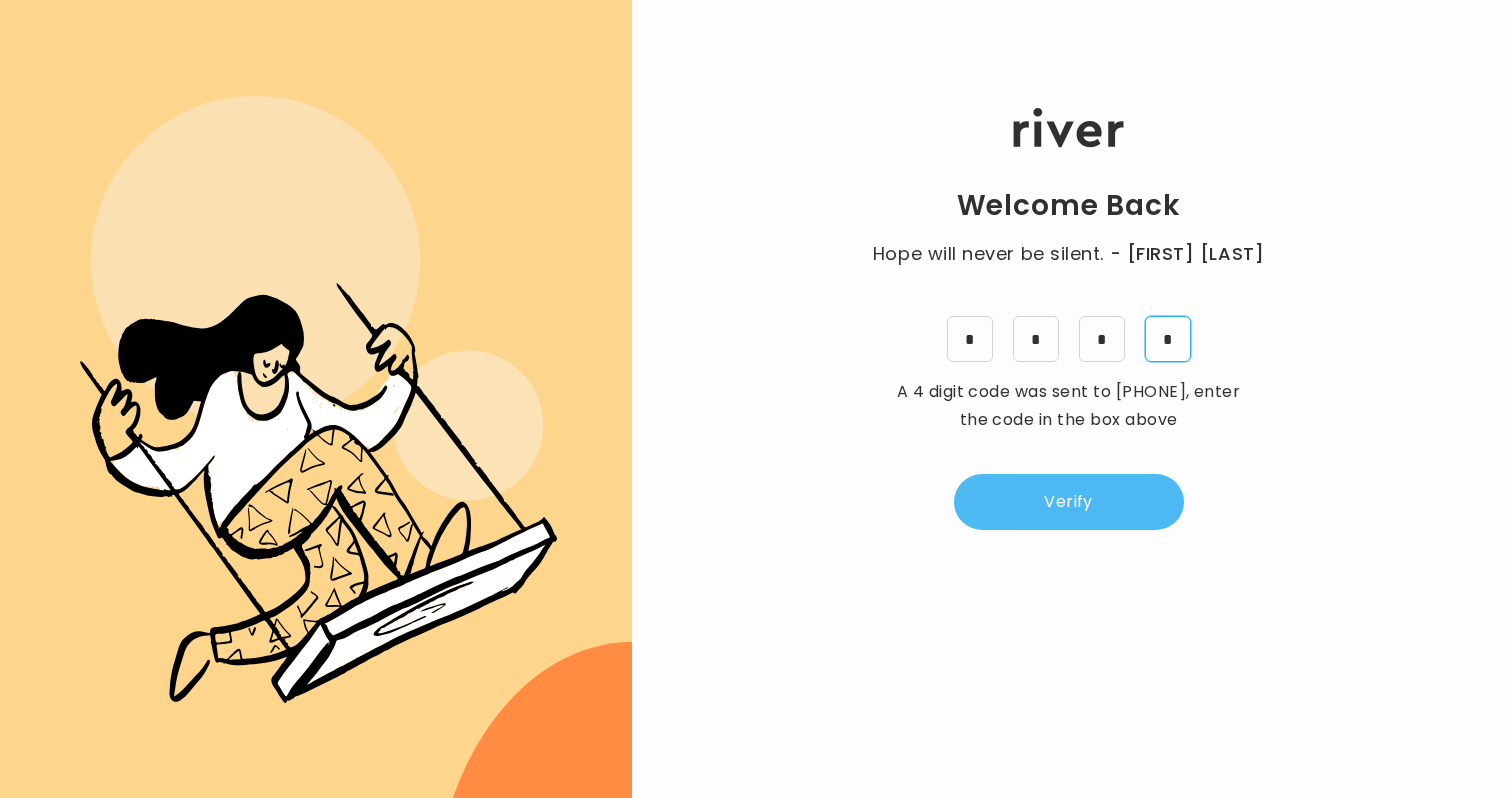 type on "*" 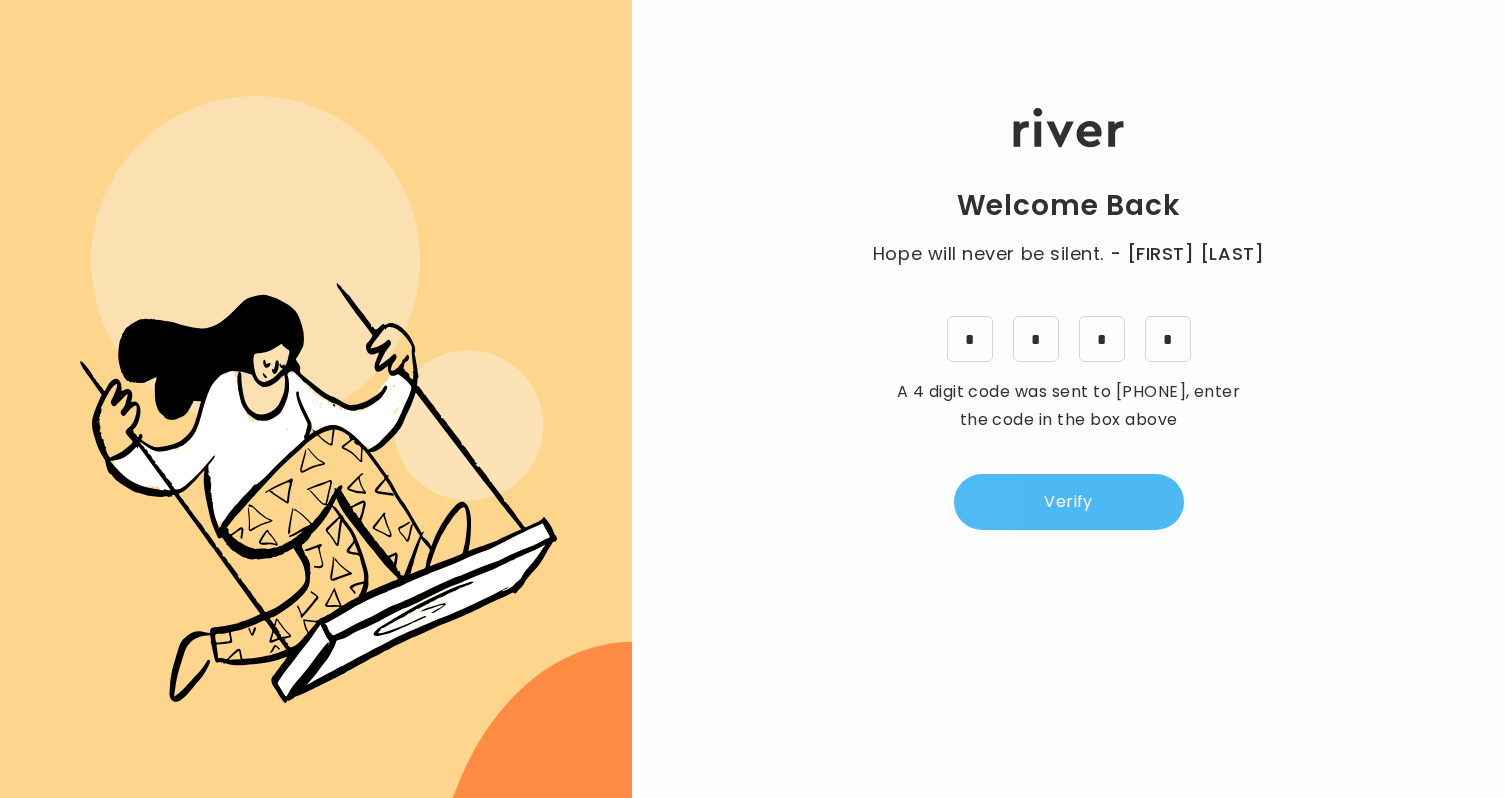 click on "Verify" at bounding box center [1069, 502] 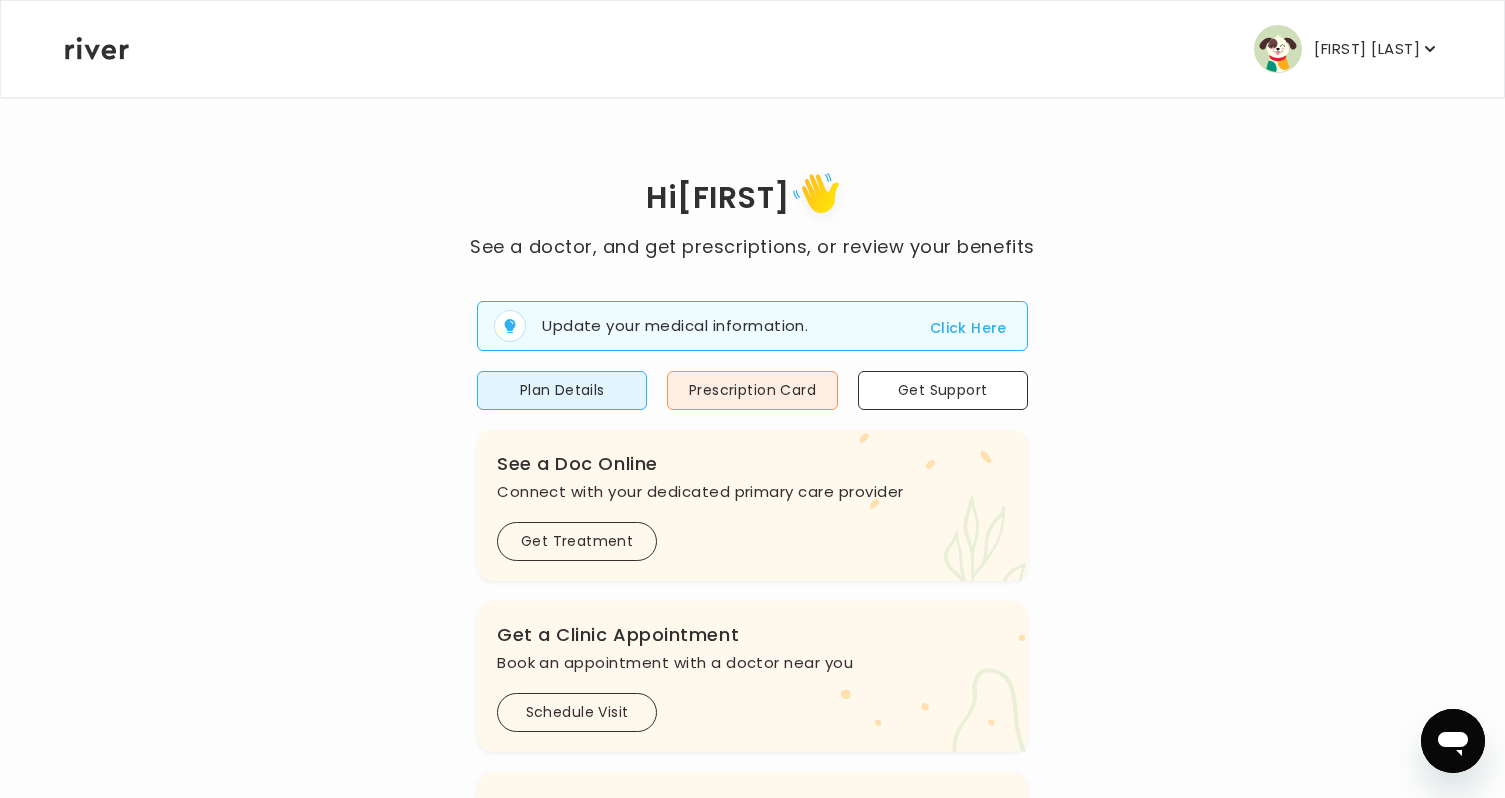 click on "Click Here" at bounding box center [968, 328] 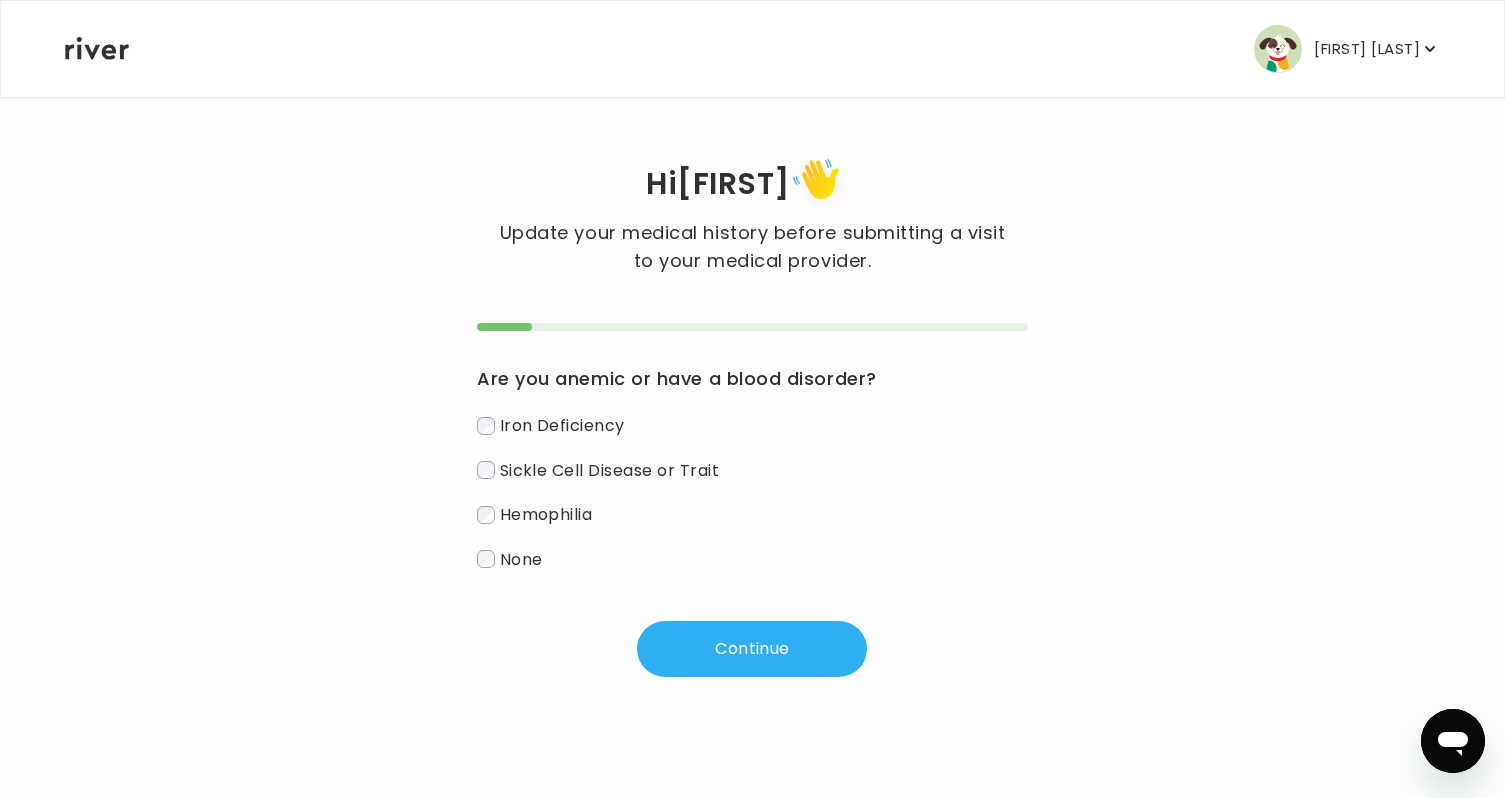 click on "None" at bounding box center (521, 558) 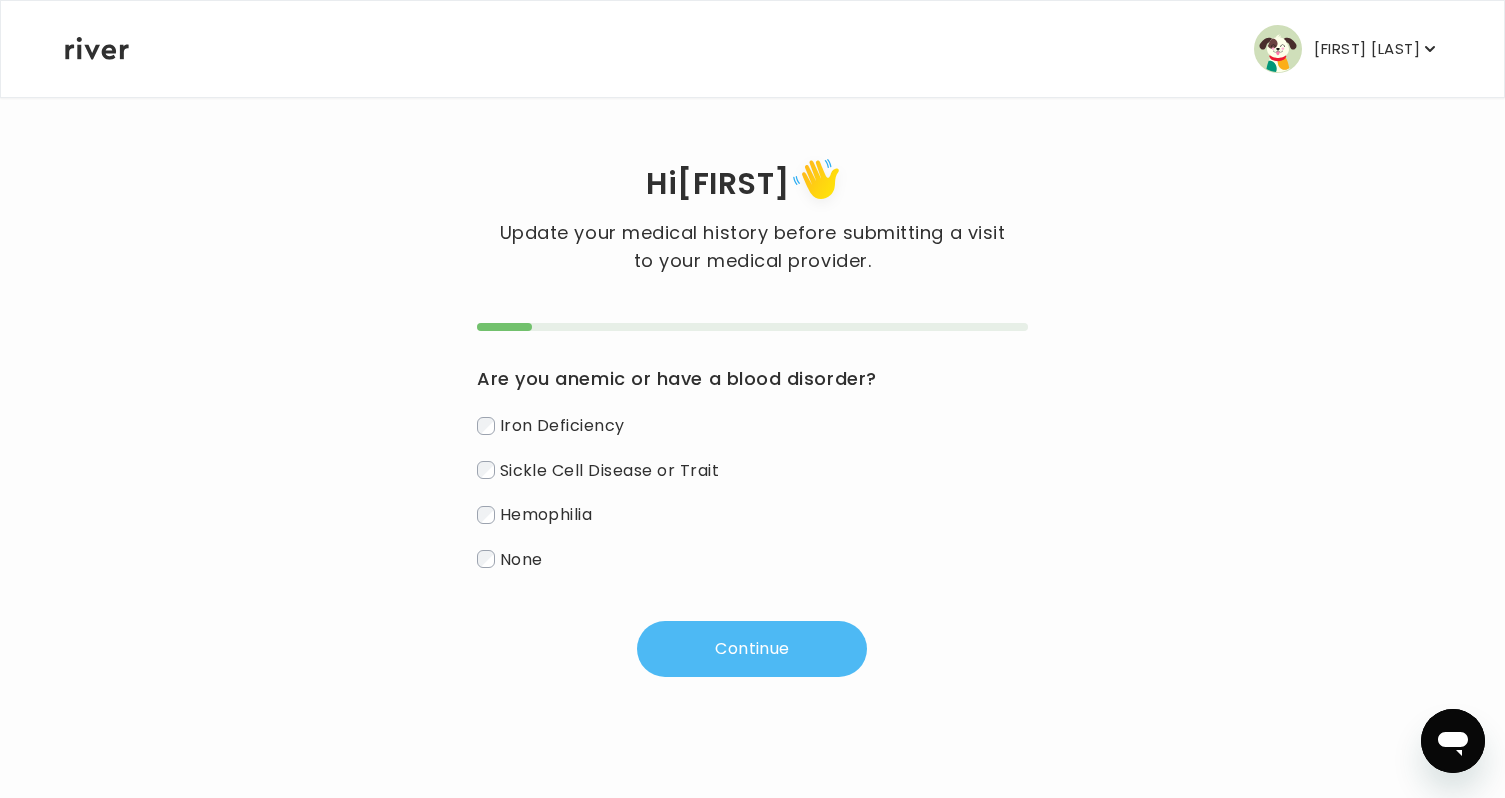 click on "Continue" at bounding box center [752, 649] 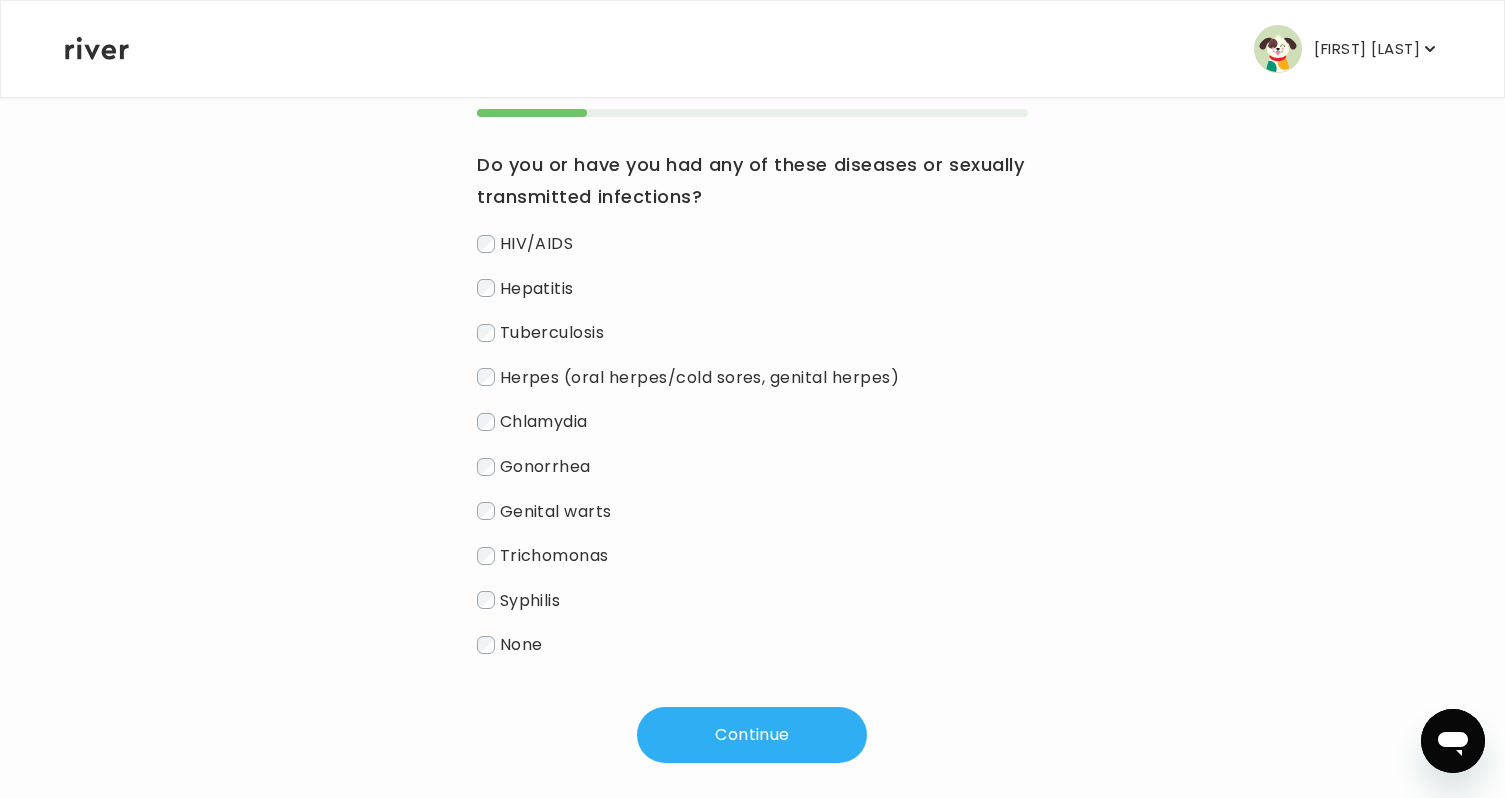 scroll, scrollTop: 240, scrollLeft: 0, axis: vertical 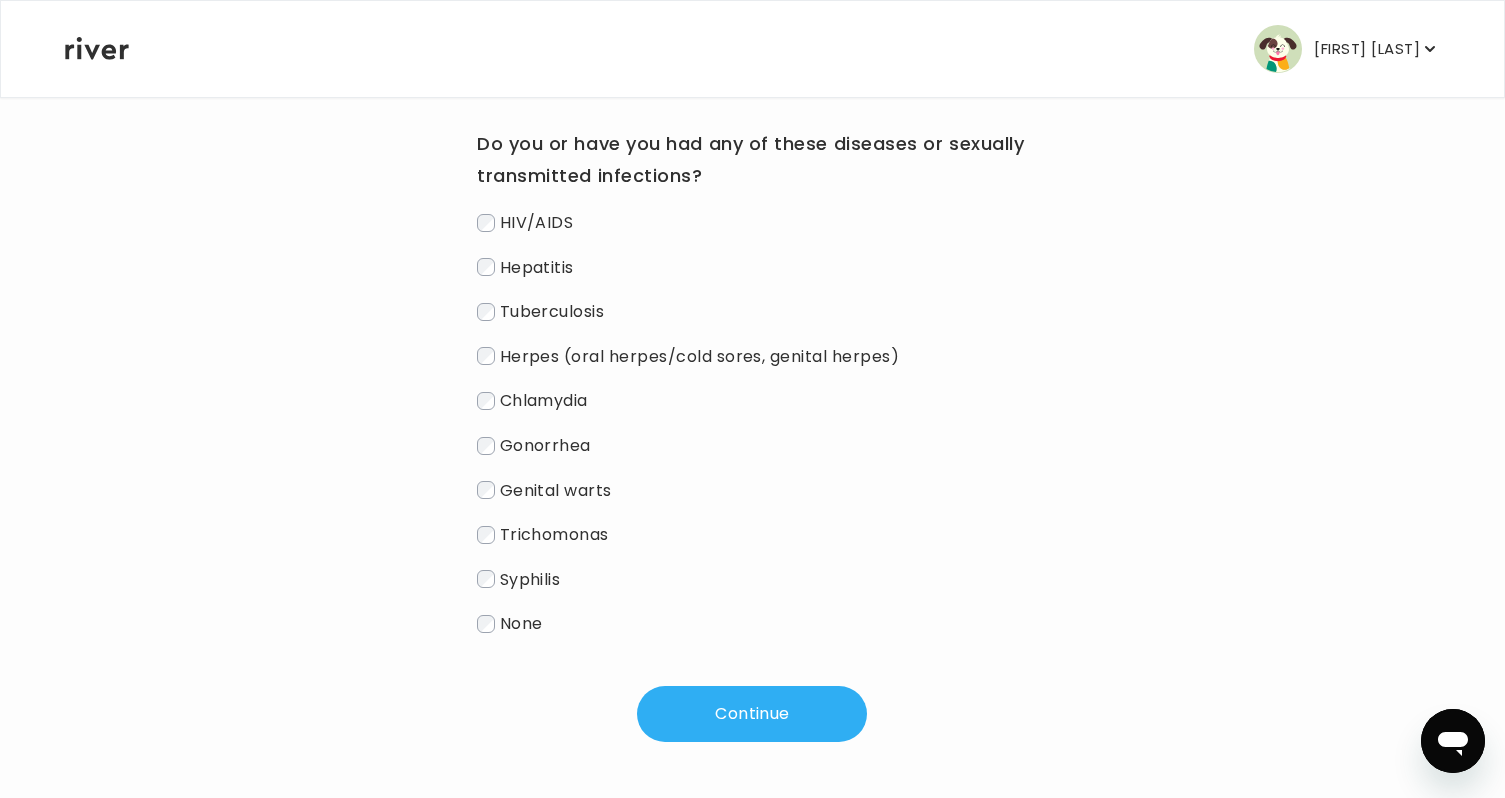 click on "Genital warts" at bounding box center (556, 489) 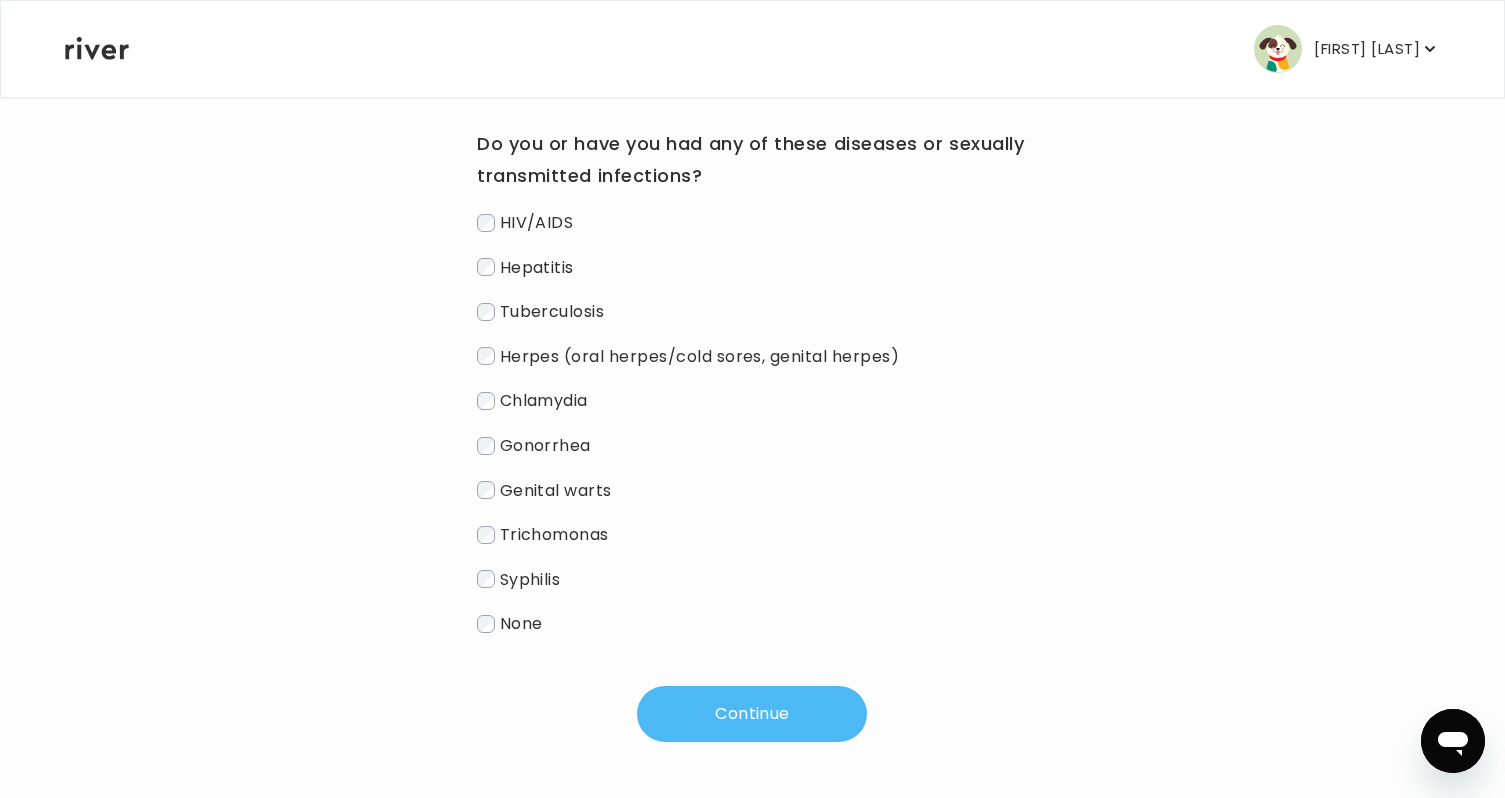 click on "Continue" at bounding box center (752, 714) 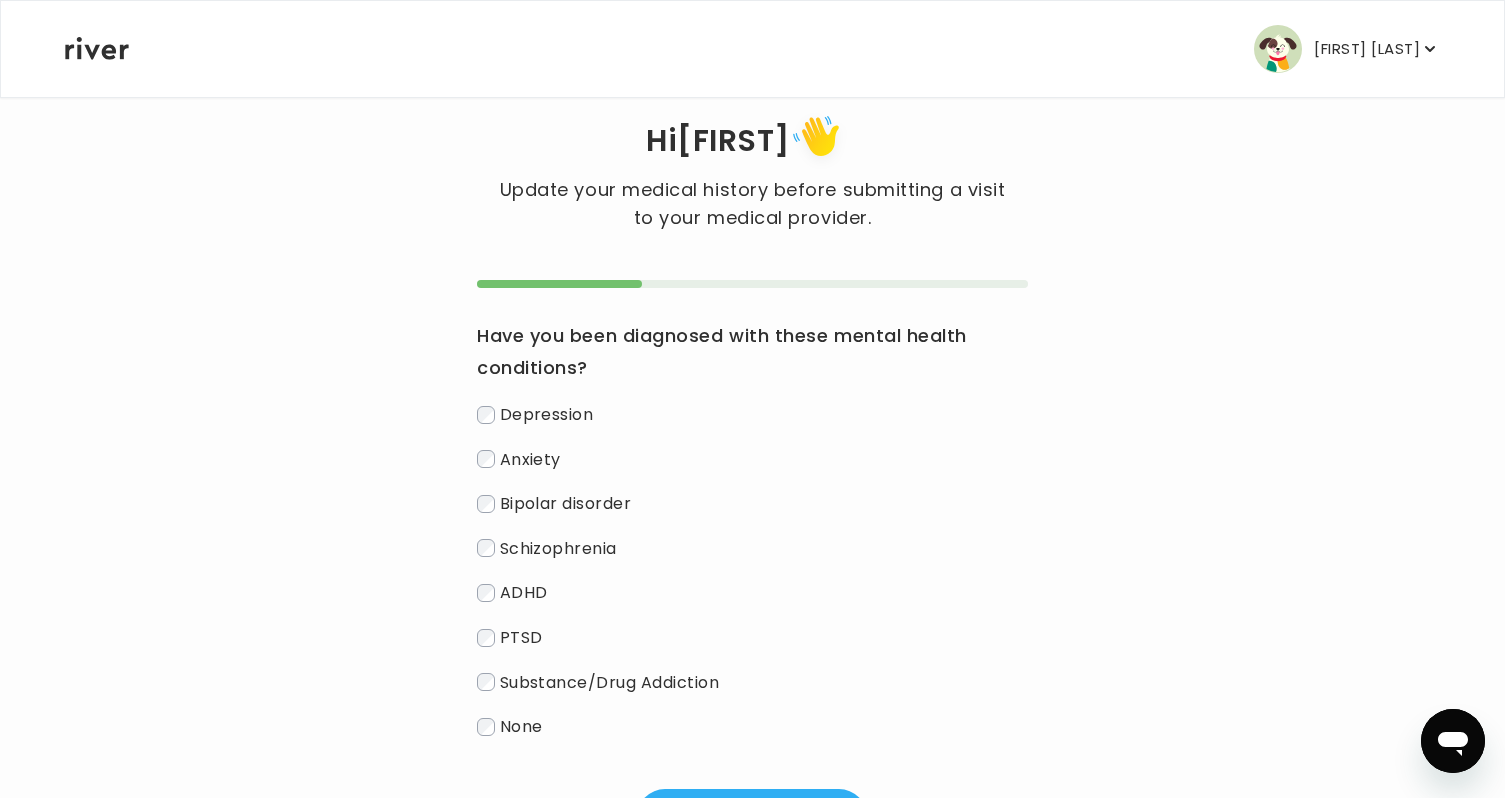 scroll, scrollTop: 31, scrollLeft: 0, axis: vertical 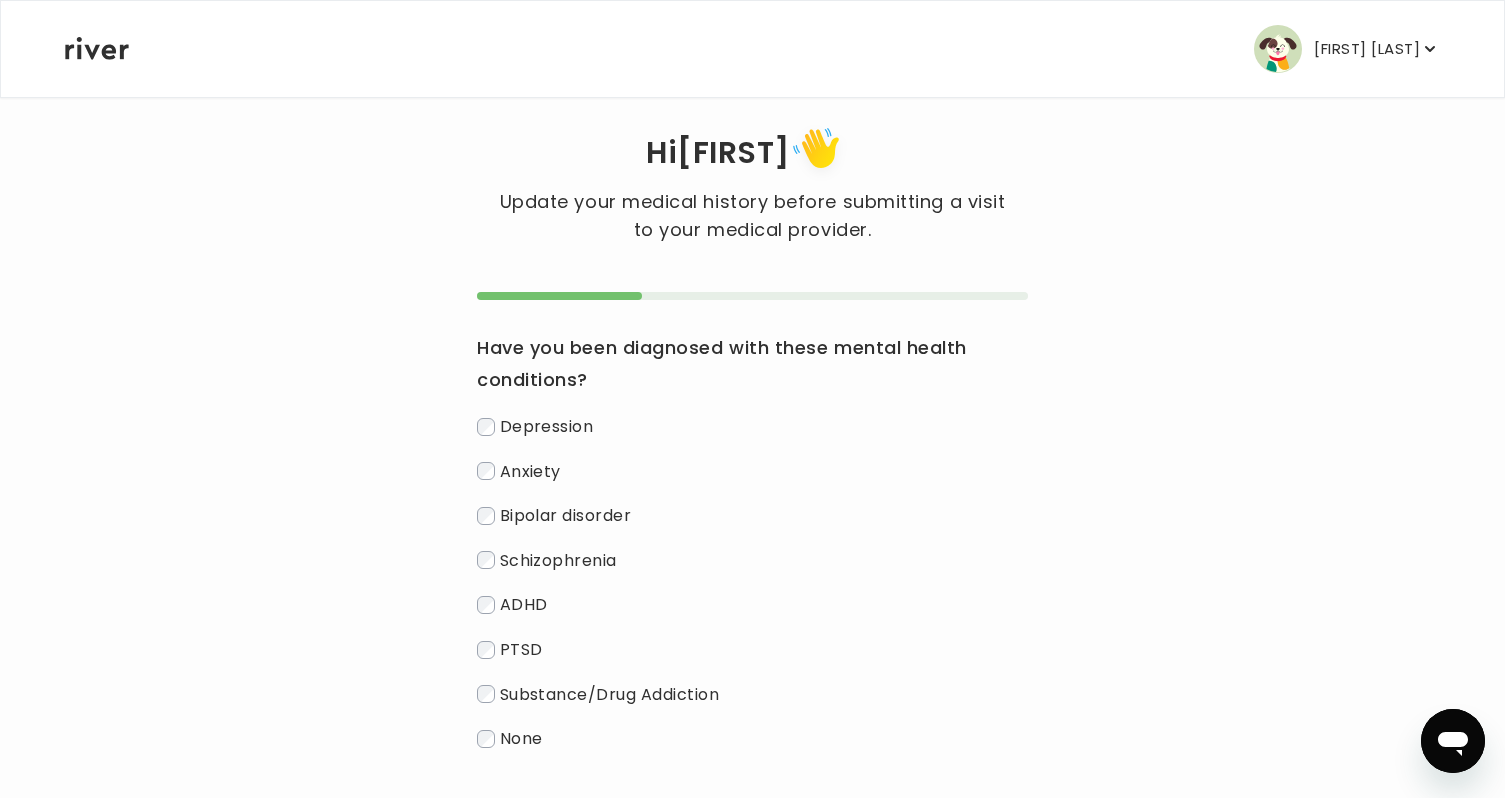 click on "Anxiety" at bounding box center [530, 470] 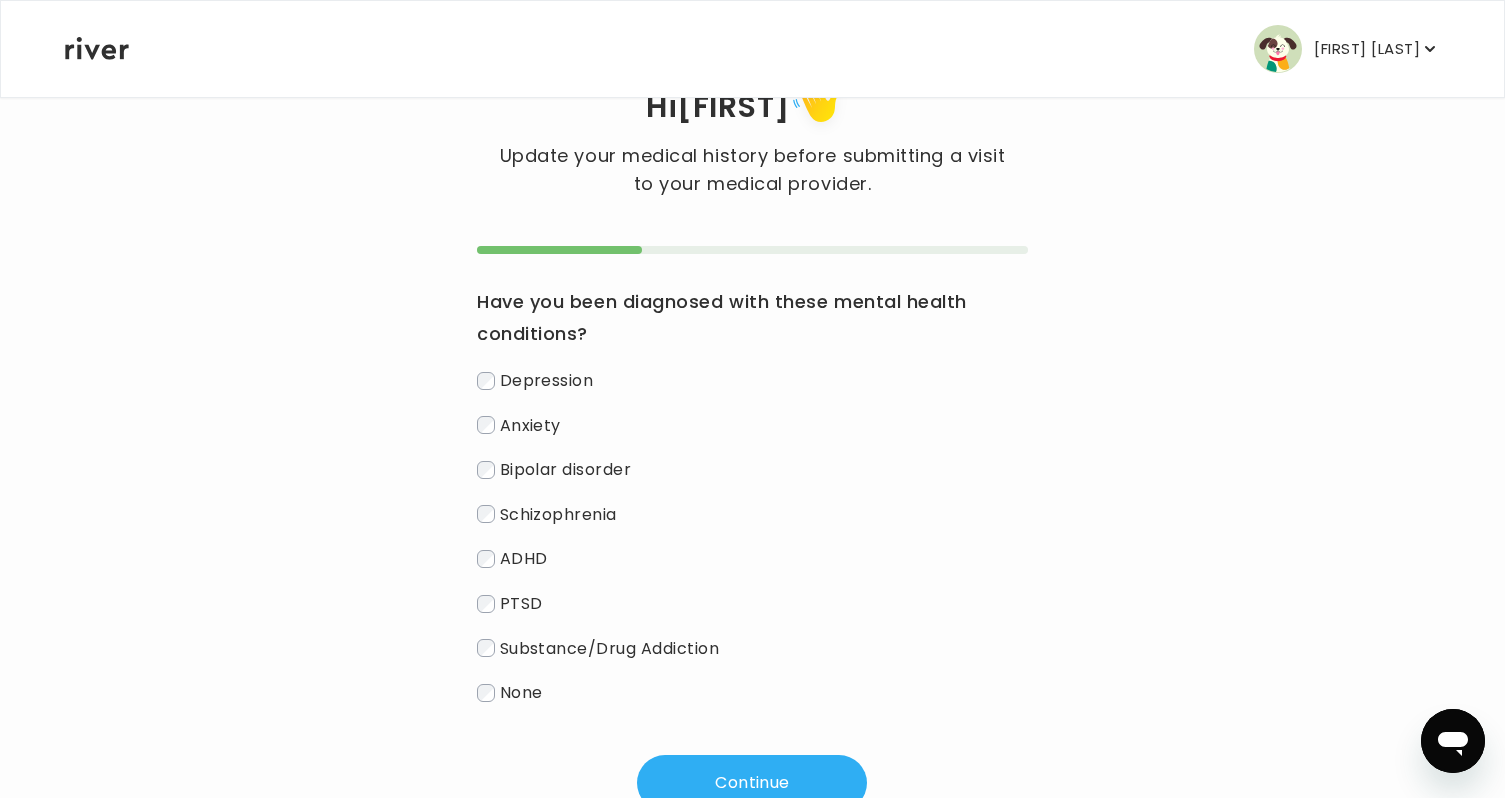 scroll, scrollTop: 47, scrollLeft: 0, axis: vertical 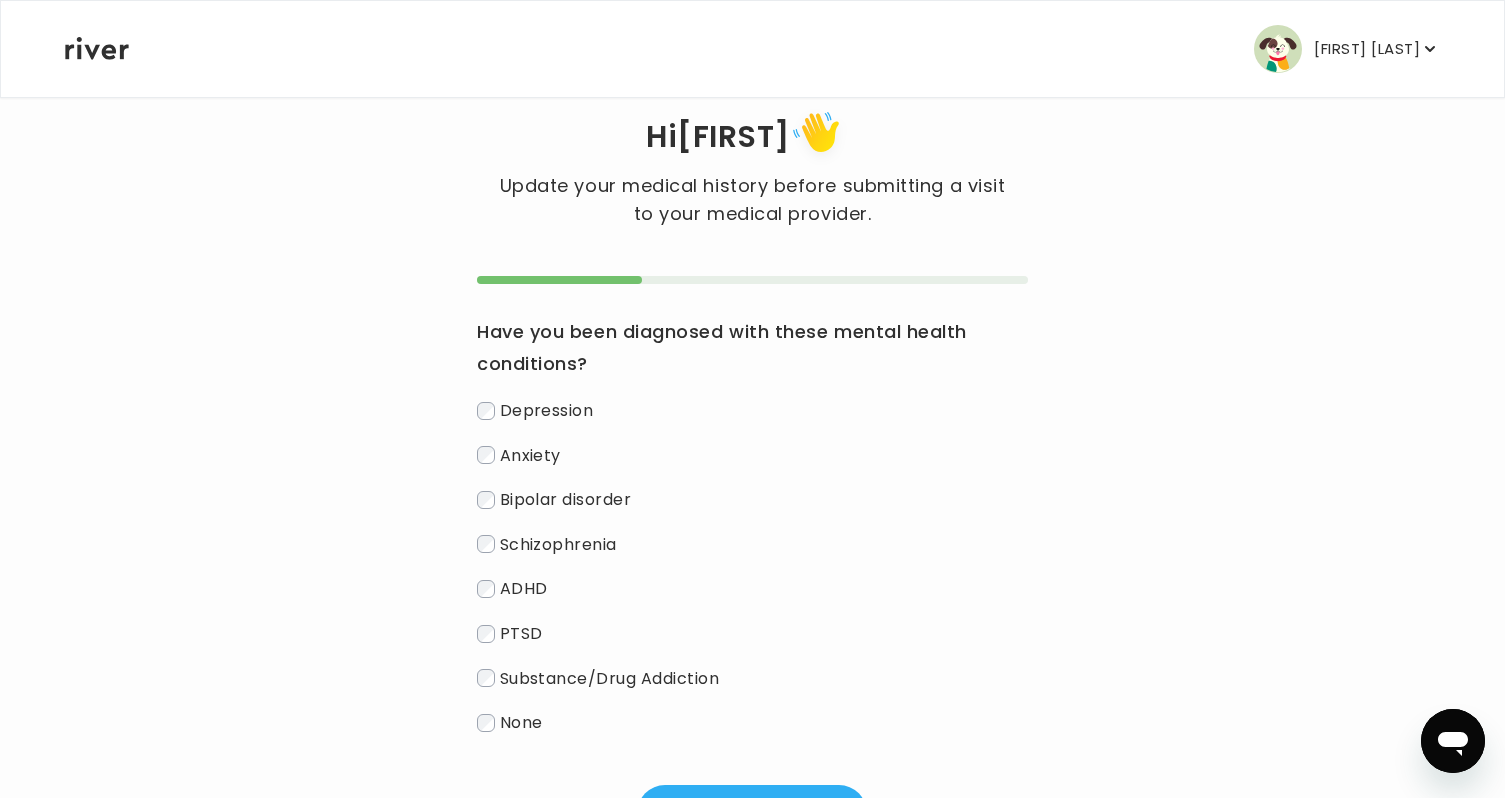 click on "Anxiety" at bounding box center [530, 454] 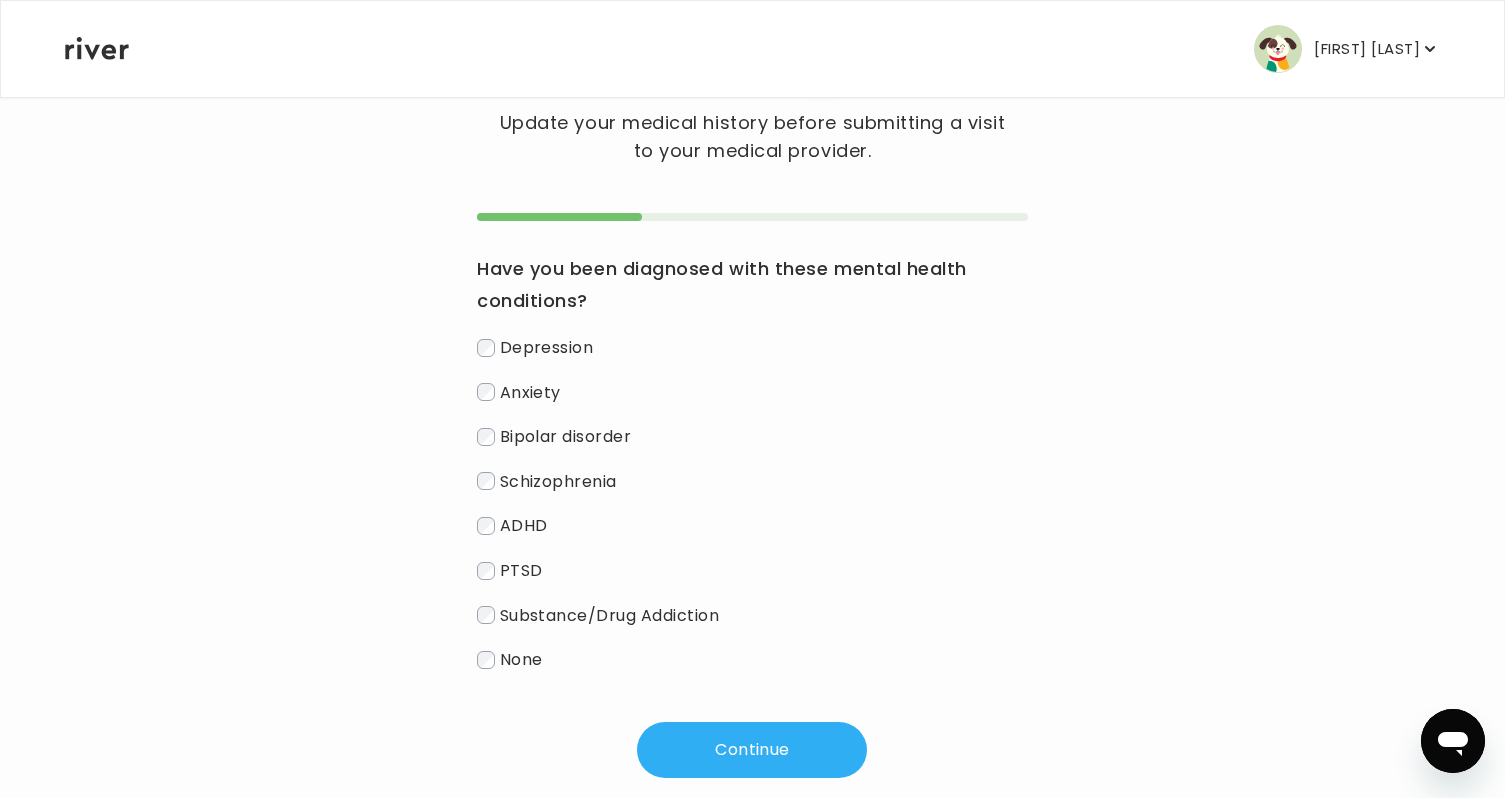scroll, scrollTop: 115, scrollLeft: 0, axis: vertical 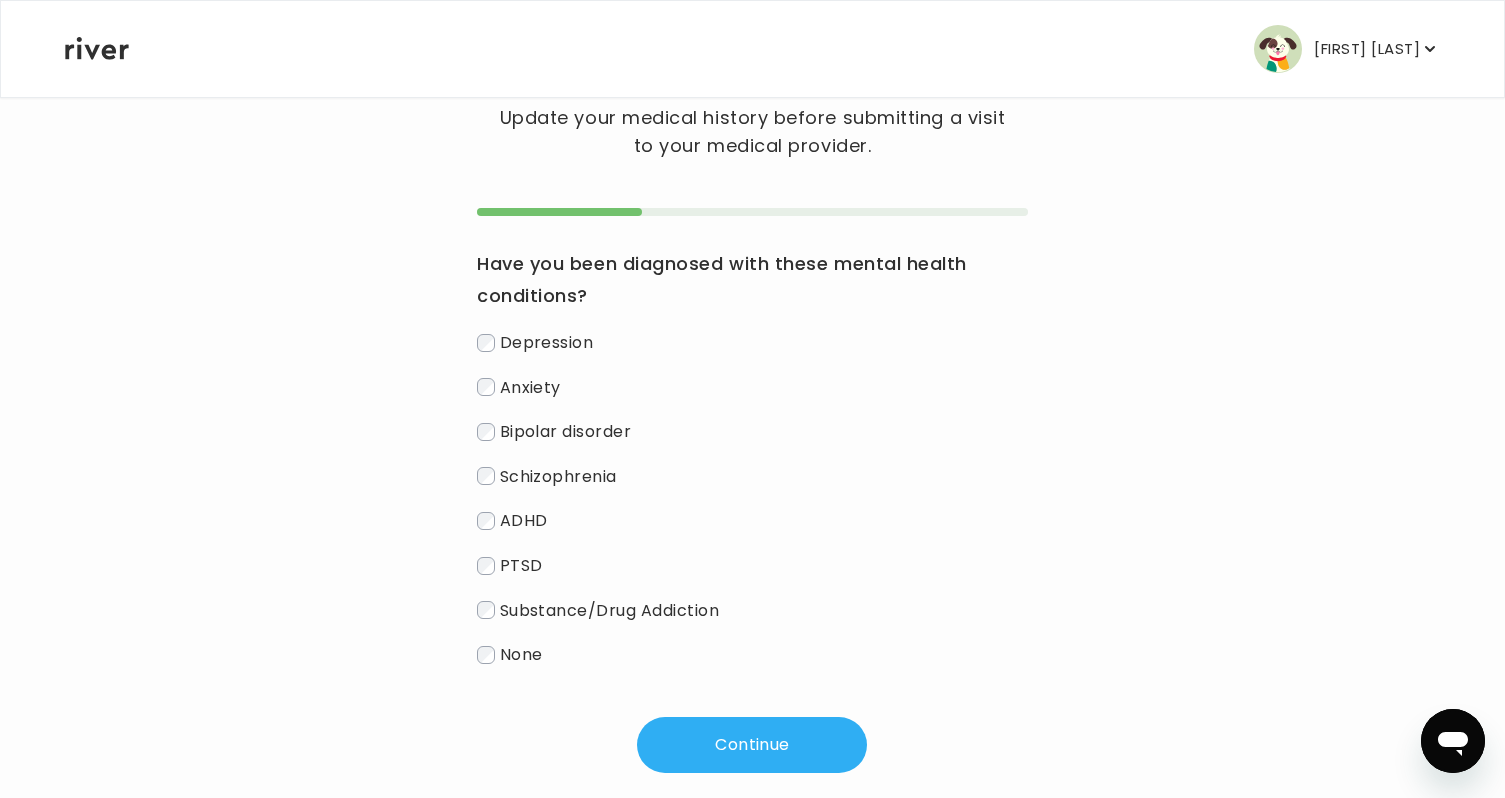 click on "Anxiety" at bounding box center [752, 387] 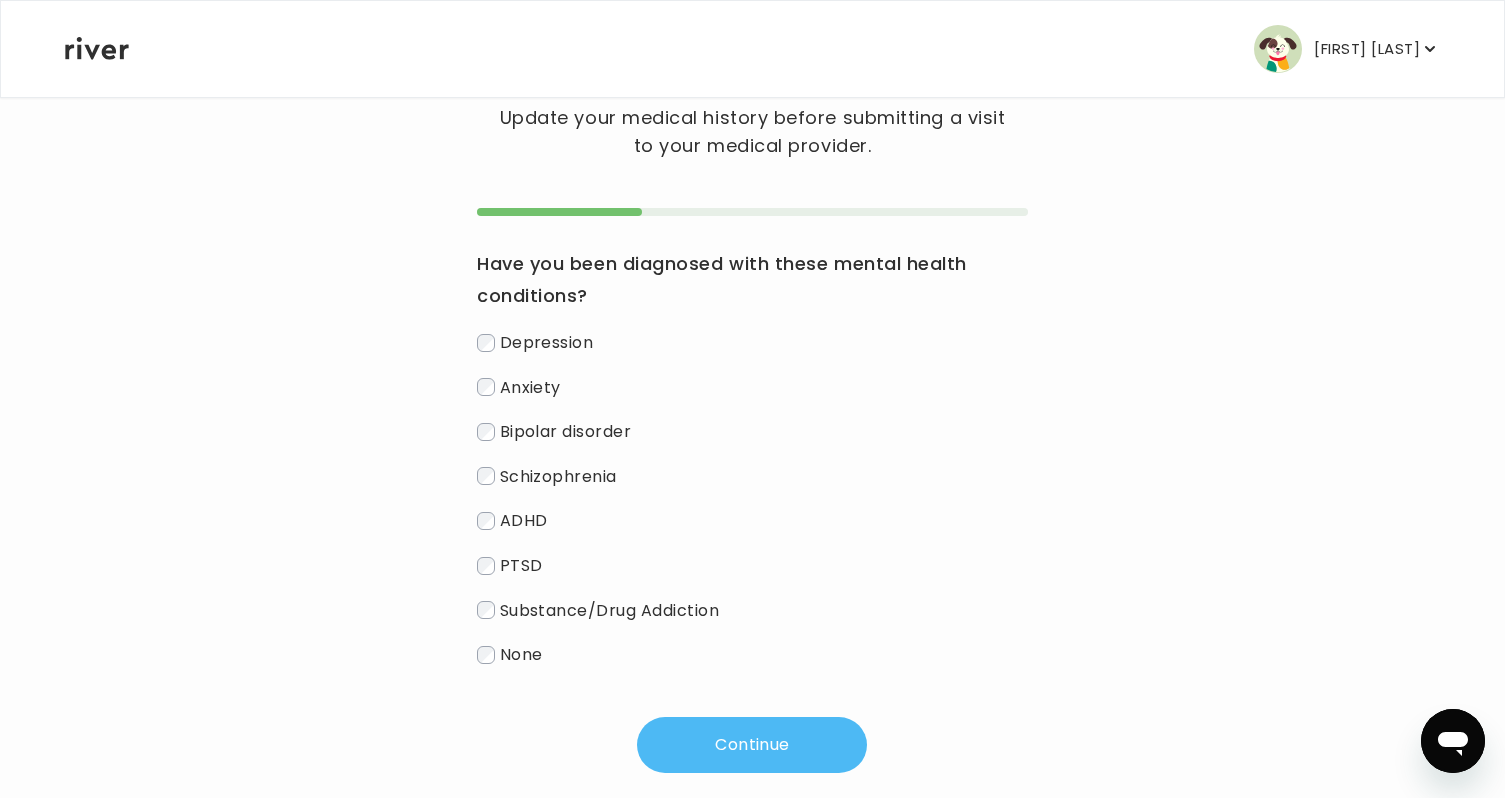 click on "Continue" at bounding box center [752, 745] 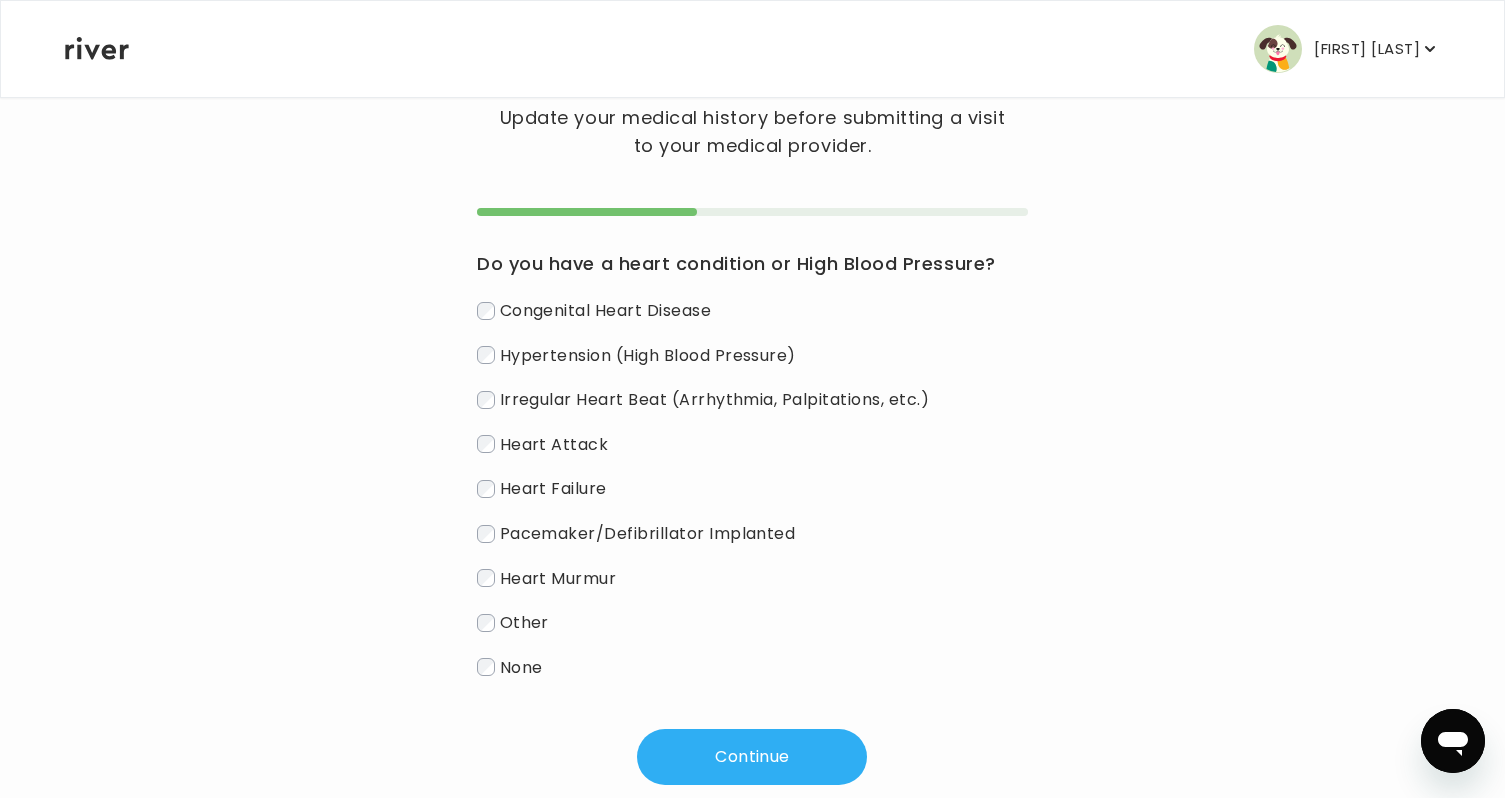 click on "None" at bounding box center [521, 666] 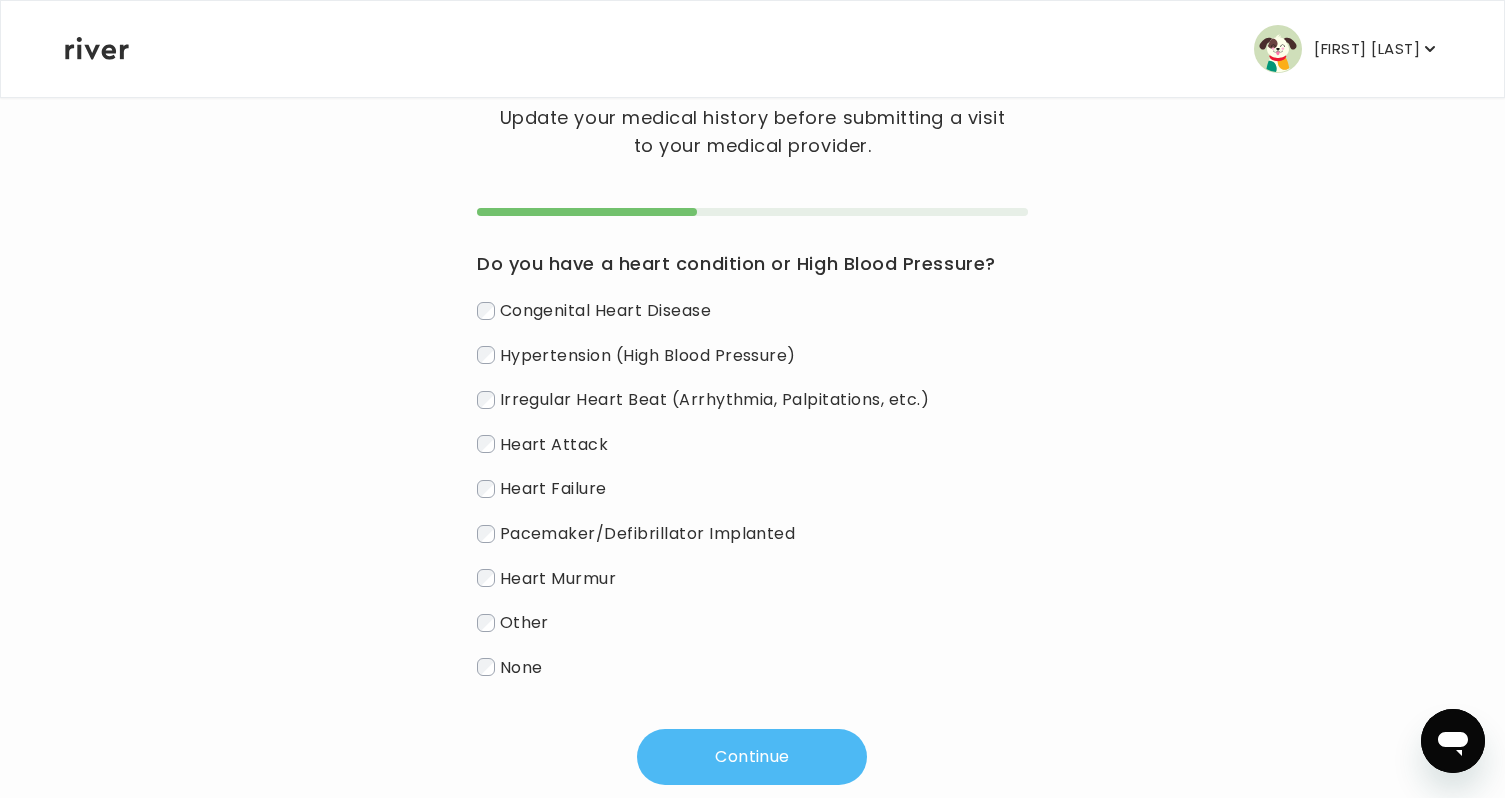 click on "Continue" at bounding box center (752, 757) 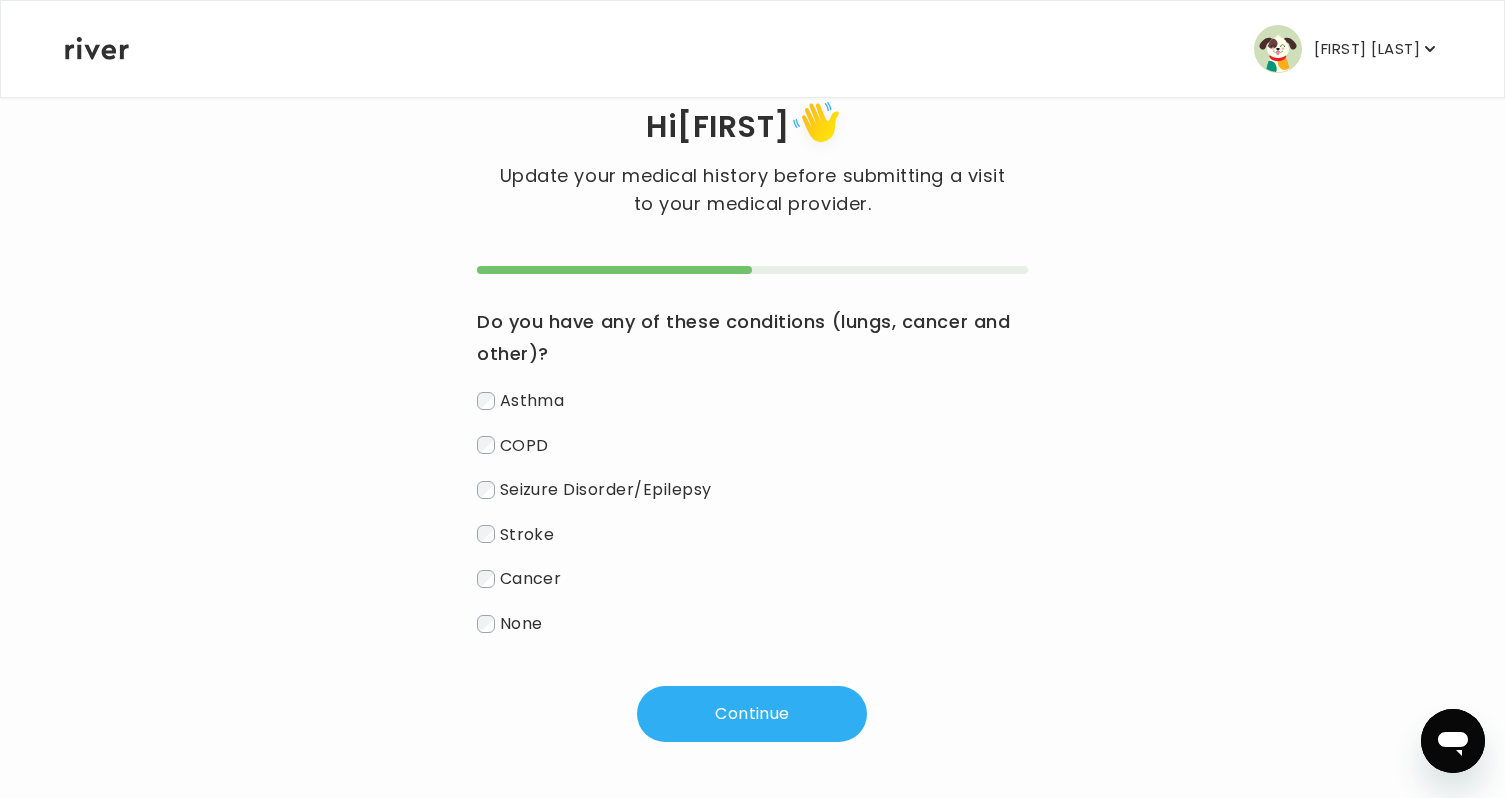 click on "None" at bounding box center (521, 623) 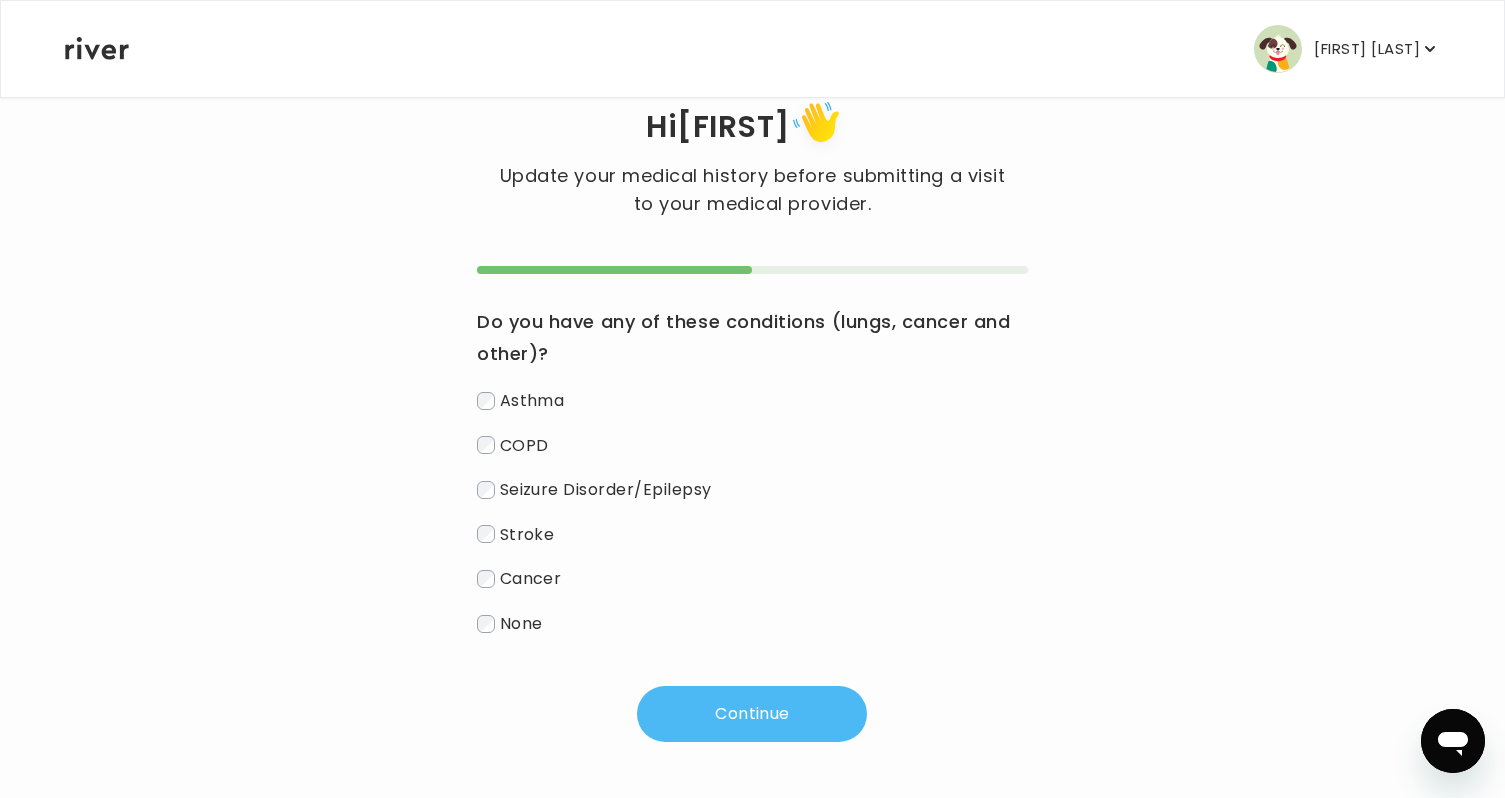 click on "Continue" at bounding box center [752, 714] 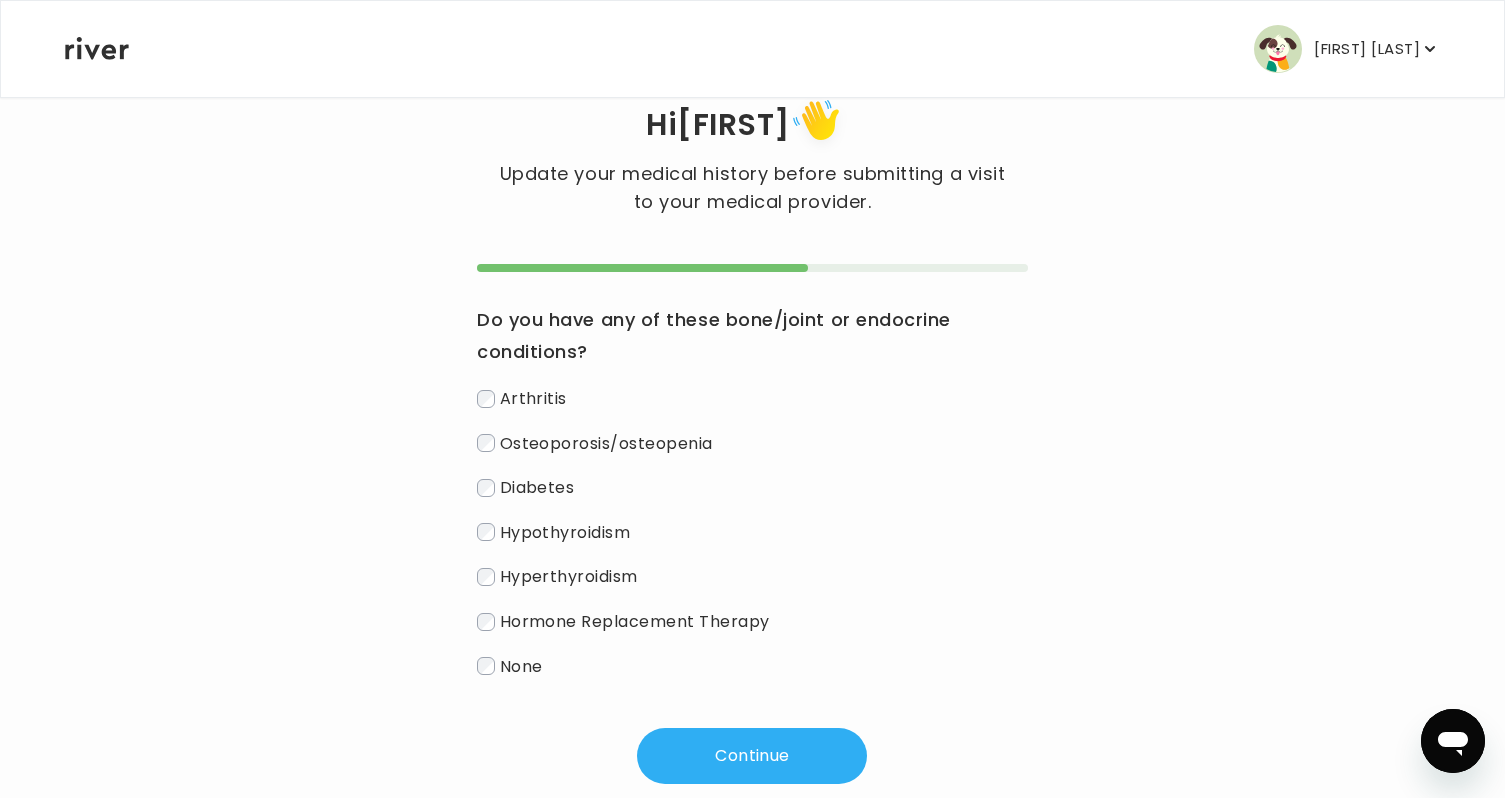click on "None" at bounding box center [521, 665] 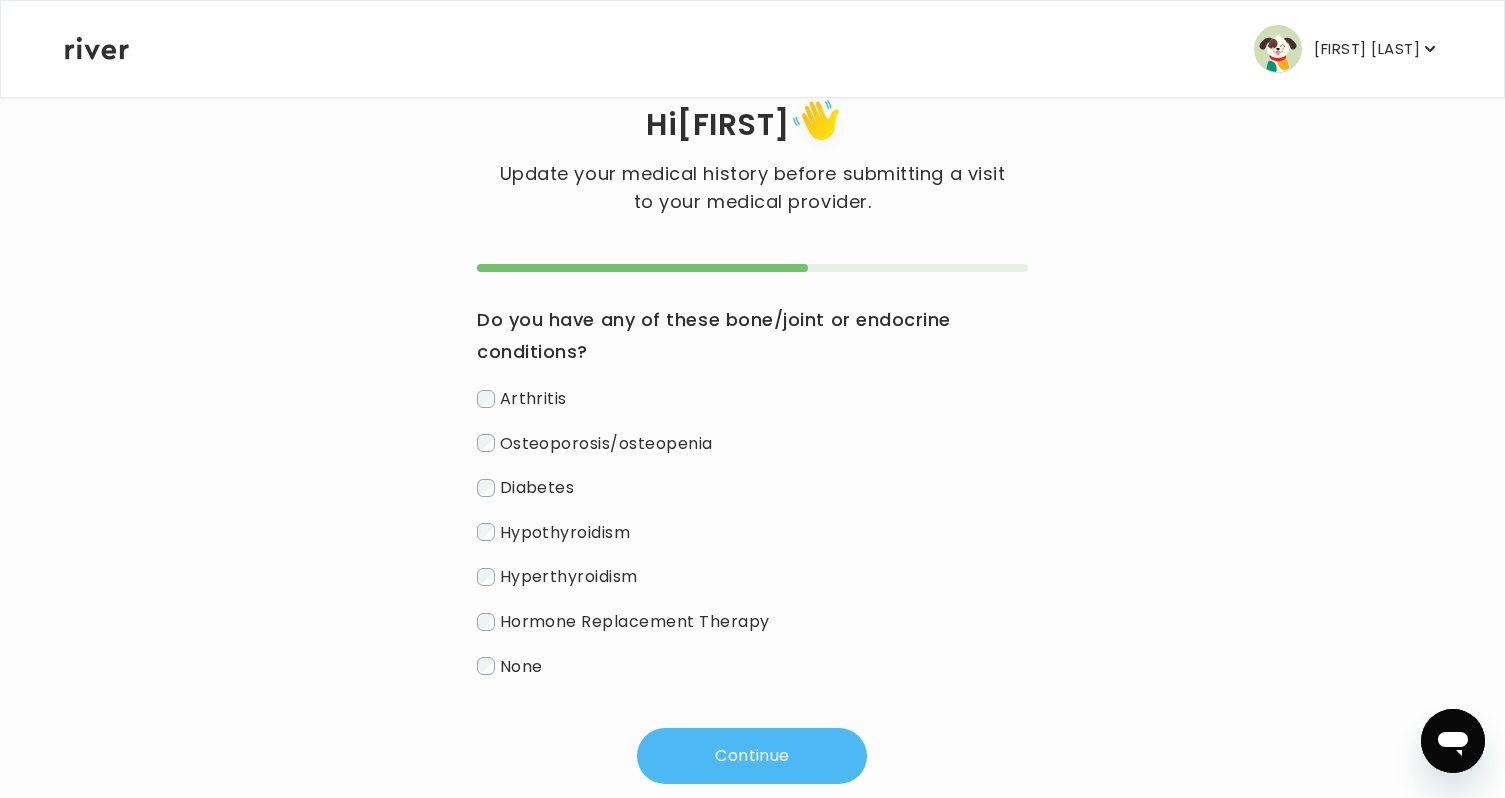 click on "Continue" at bounding box center (752, 756) 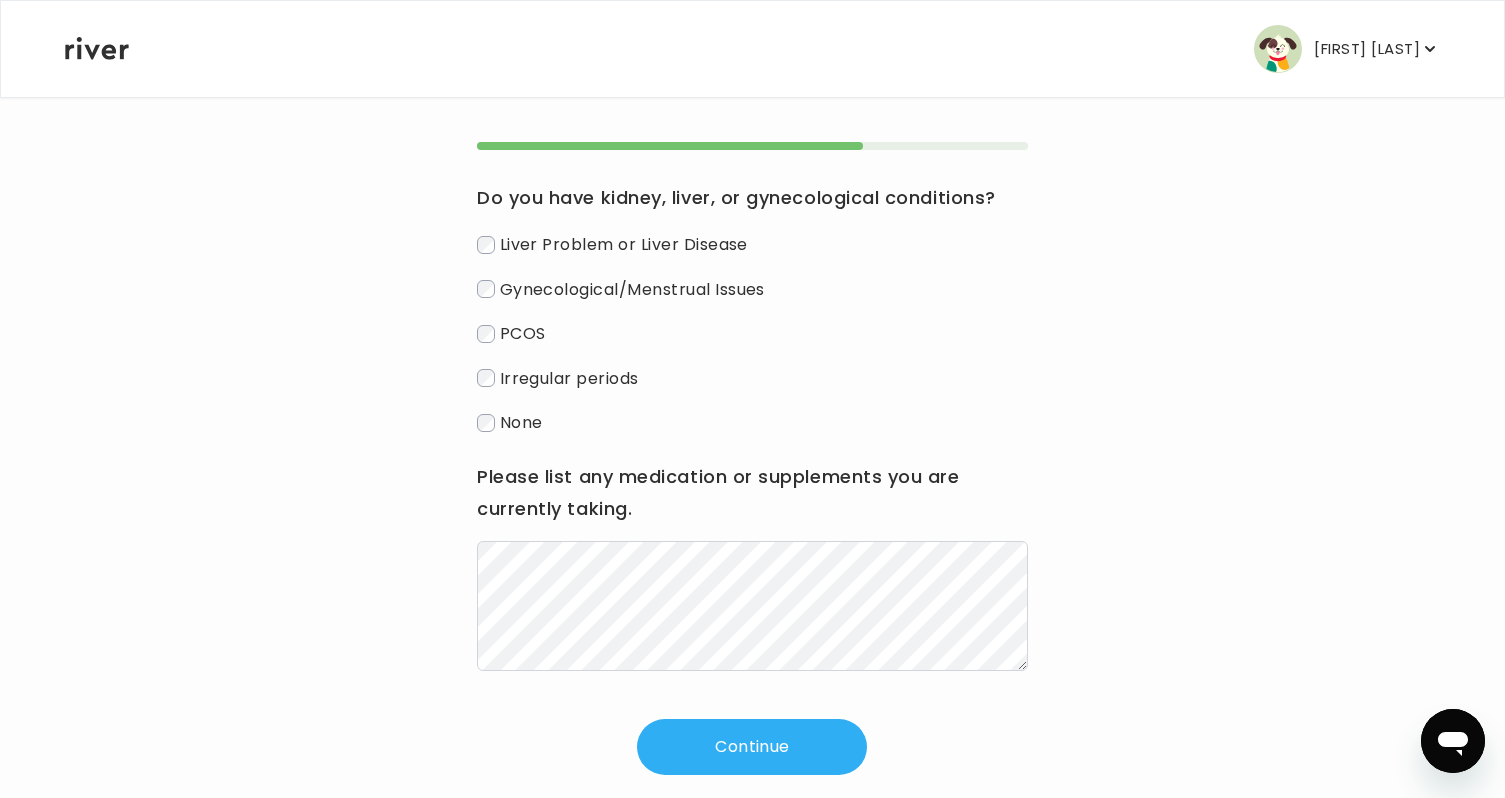 scroll, scrollTop: 211, scrollLeft: 0, axis: vertical 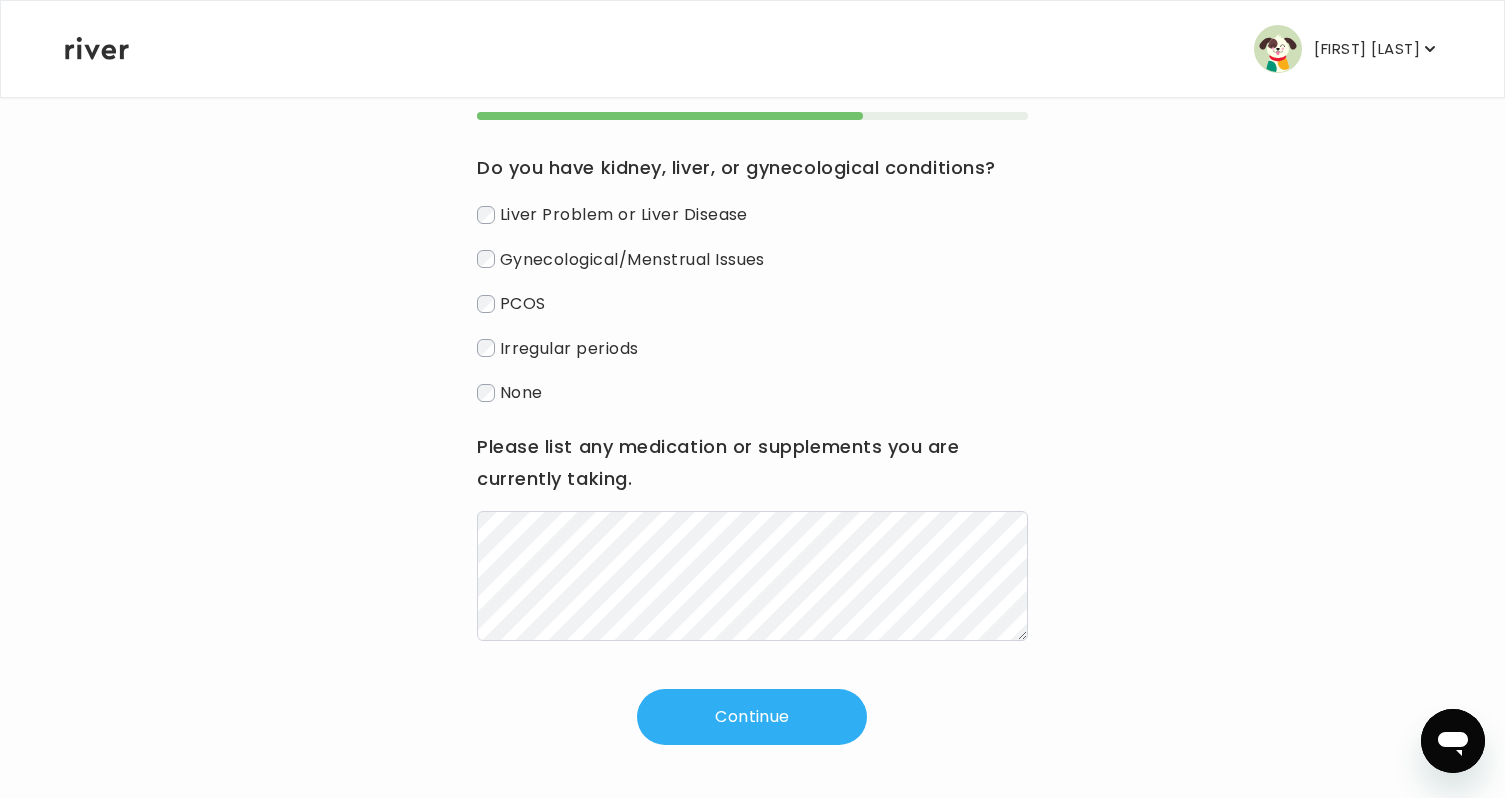click on "None" at bounding box center (521, 392) 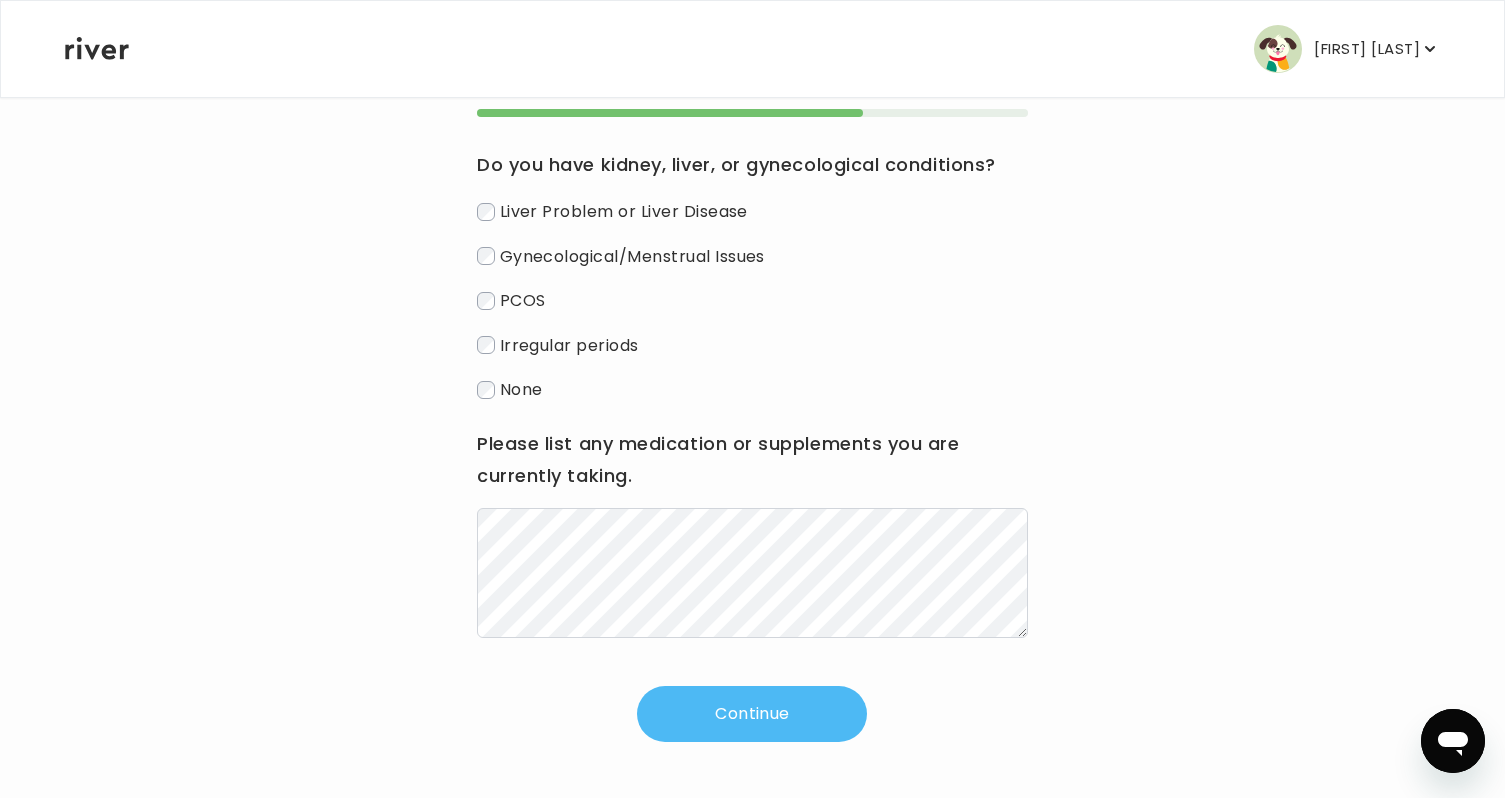 click on "Continue" at bounding box center (752, 714) 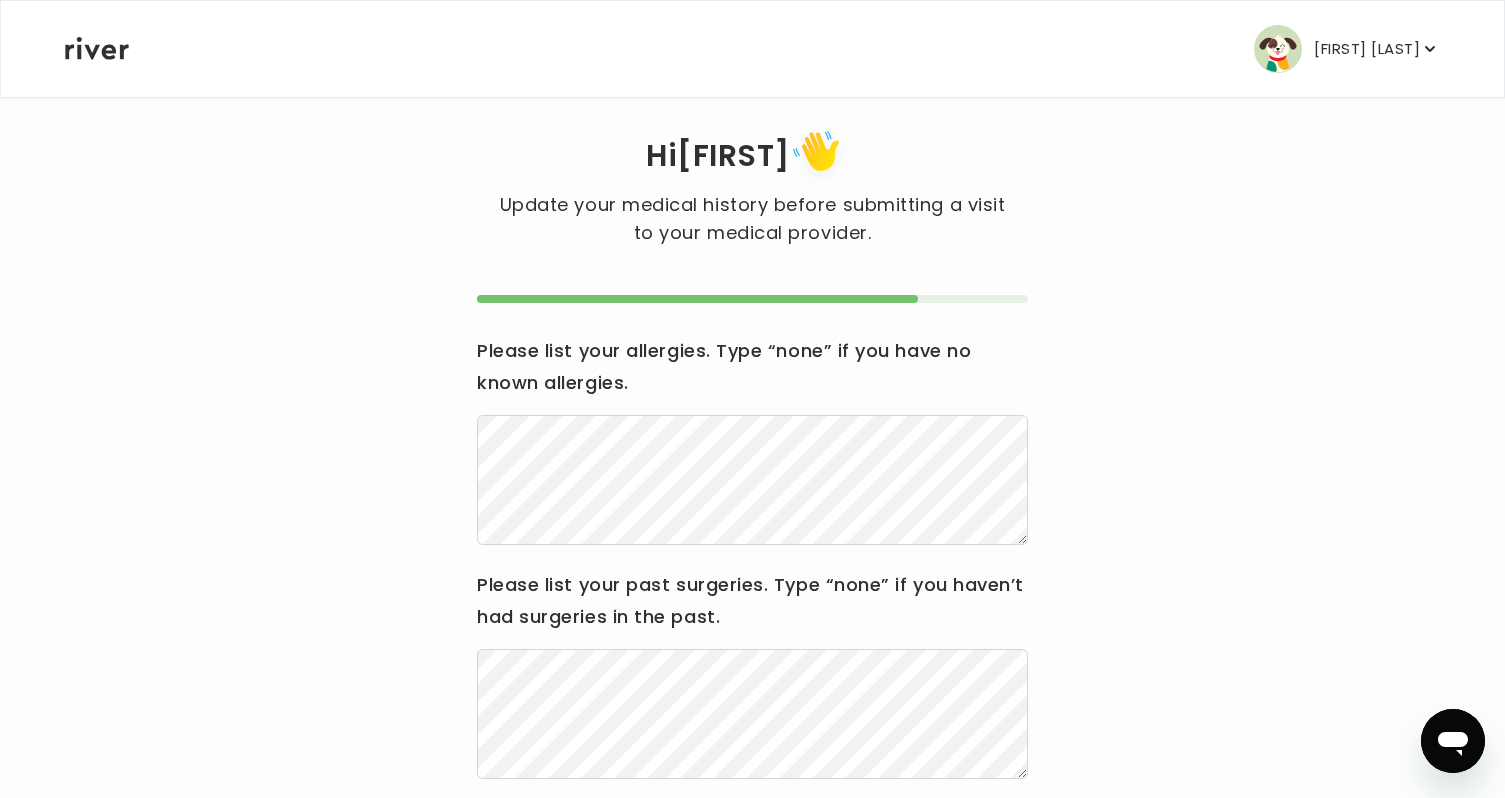 scroll, scrollTop: 0, scrollLeft: 0, axis: both 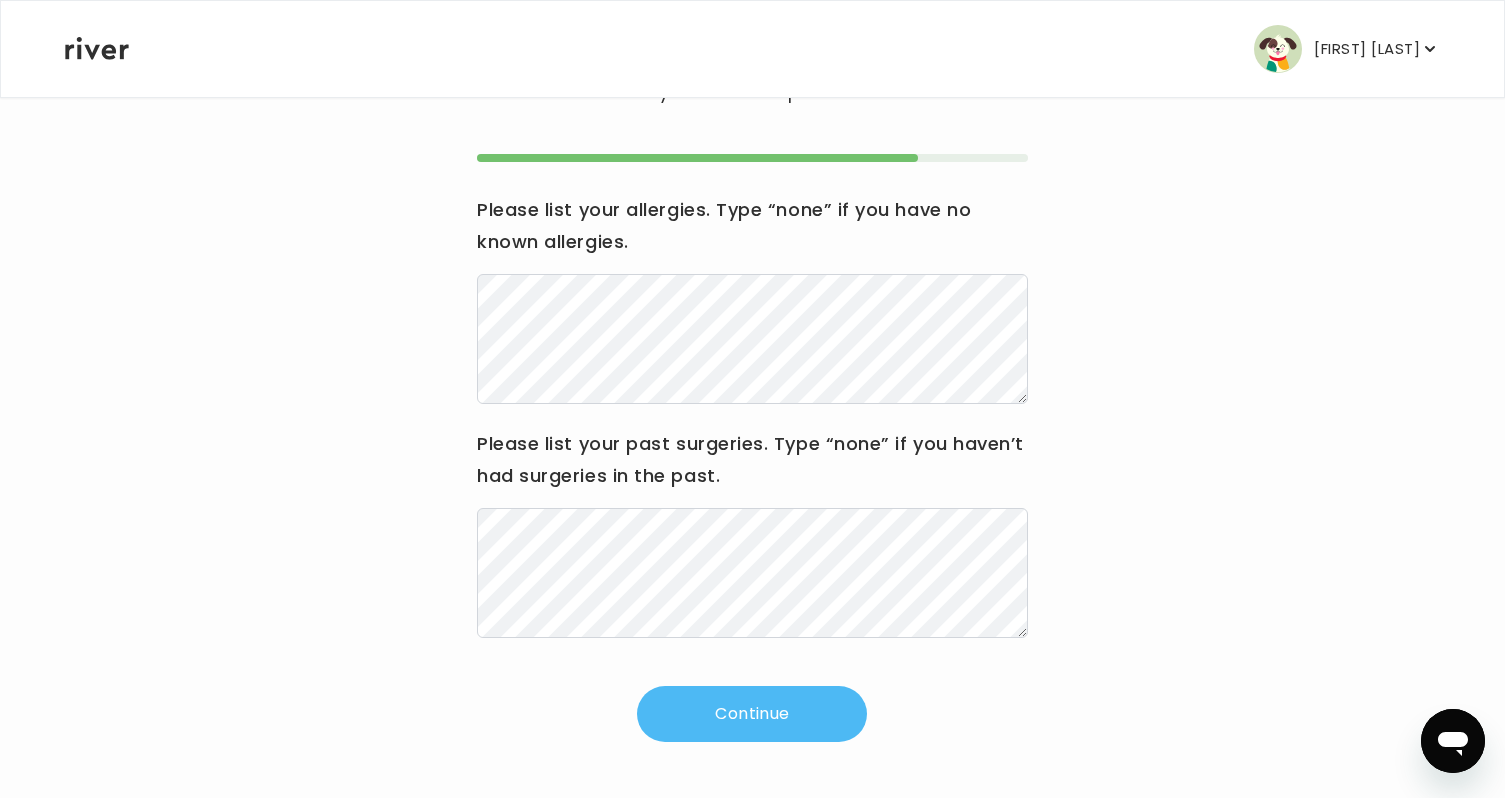 click on "Continue" at bounding box center [752, 714] 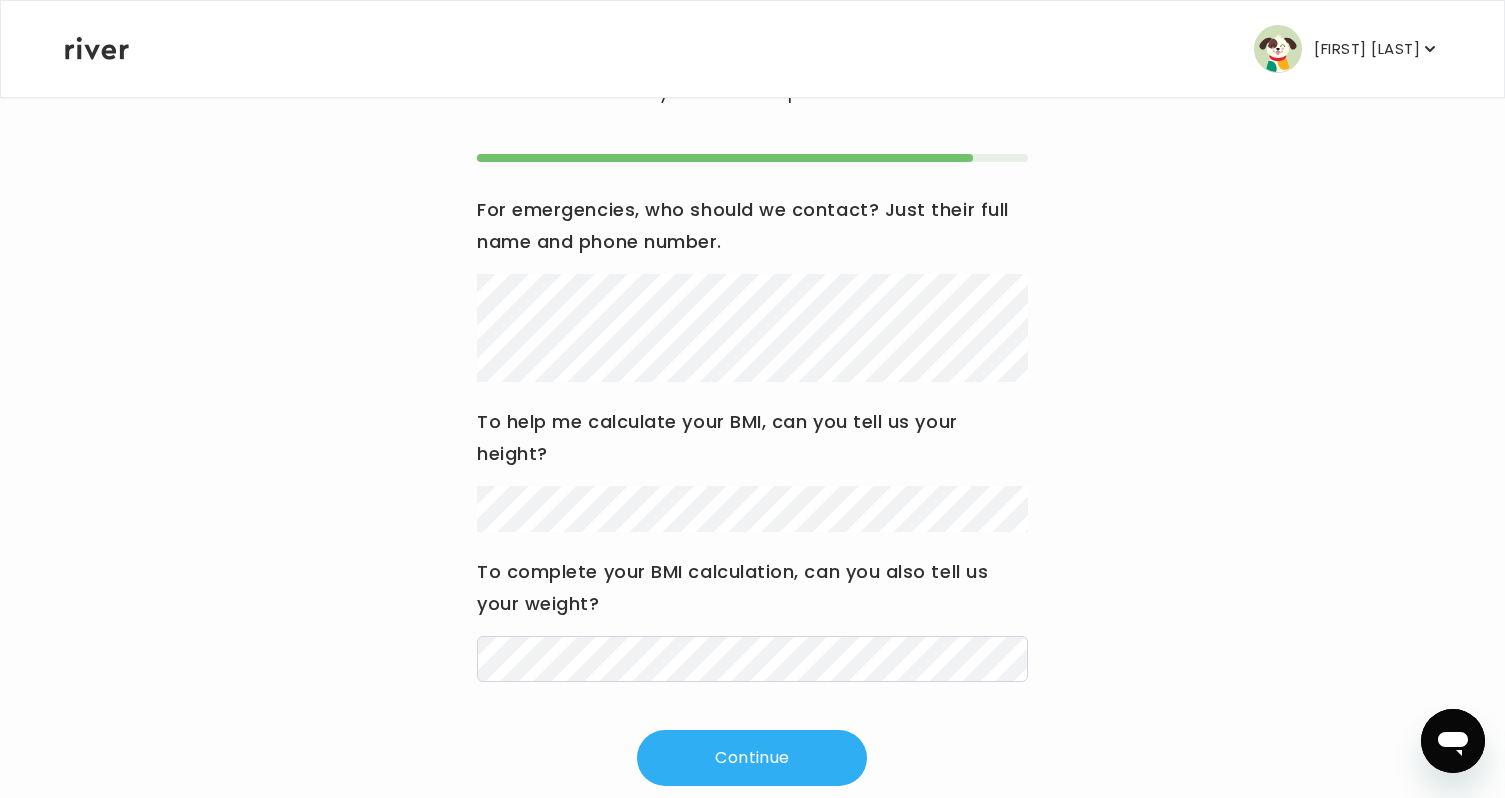 click on "Hi [FIRST] Update your medical history before submitting a visit to your medical provider. For emergencies, who should we contact? Just their full name and phone number. To help me calculate your BMI, can you tell us your height? To complete your BMI calculation, can you also tell us your weight? Continue" at bounding box center (752, 384) 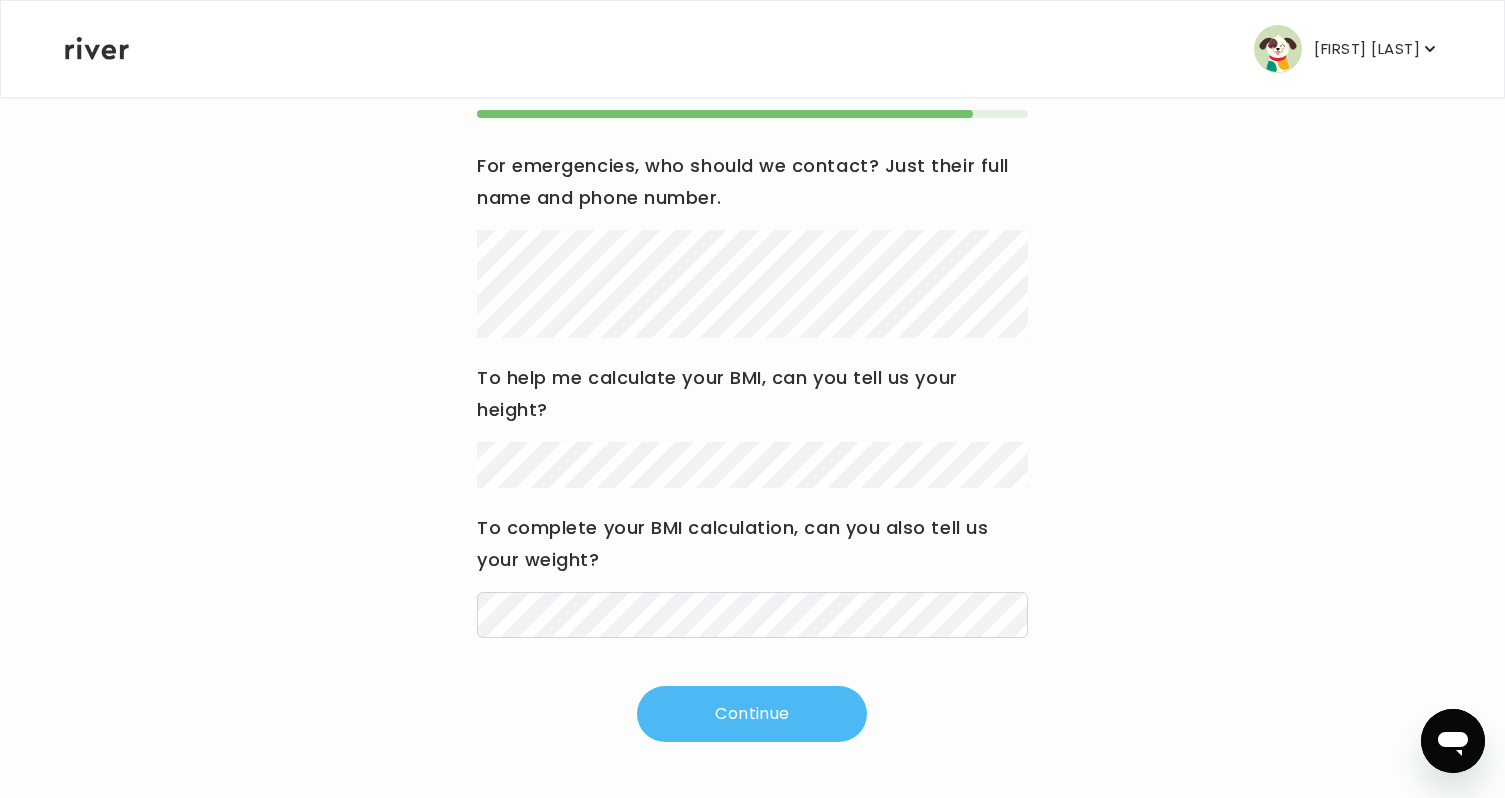 click on "Continue" at bounding box center [752, 714] 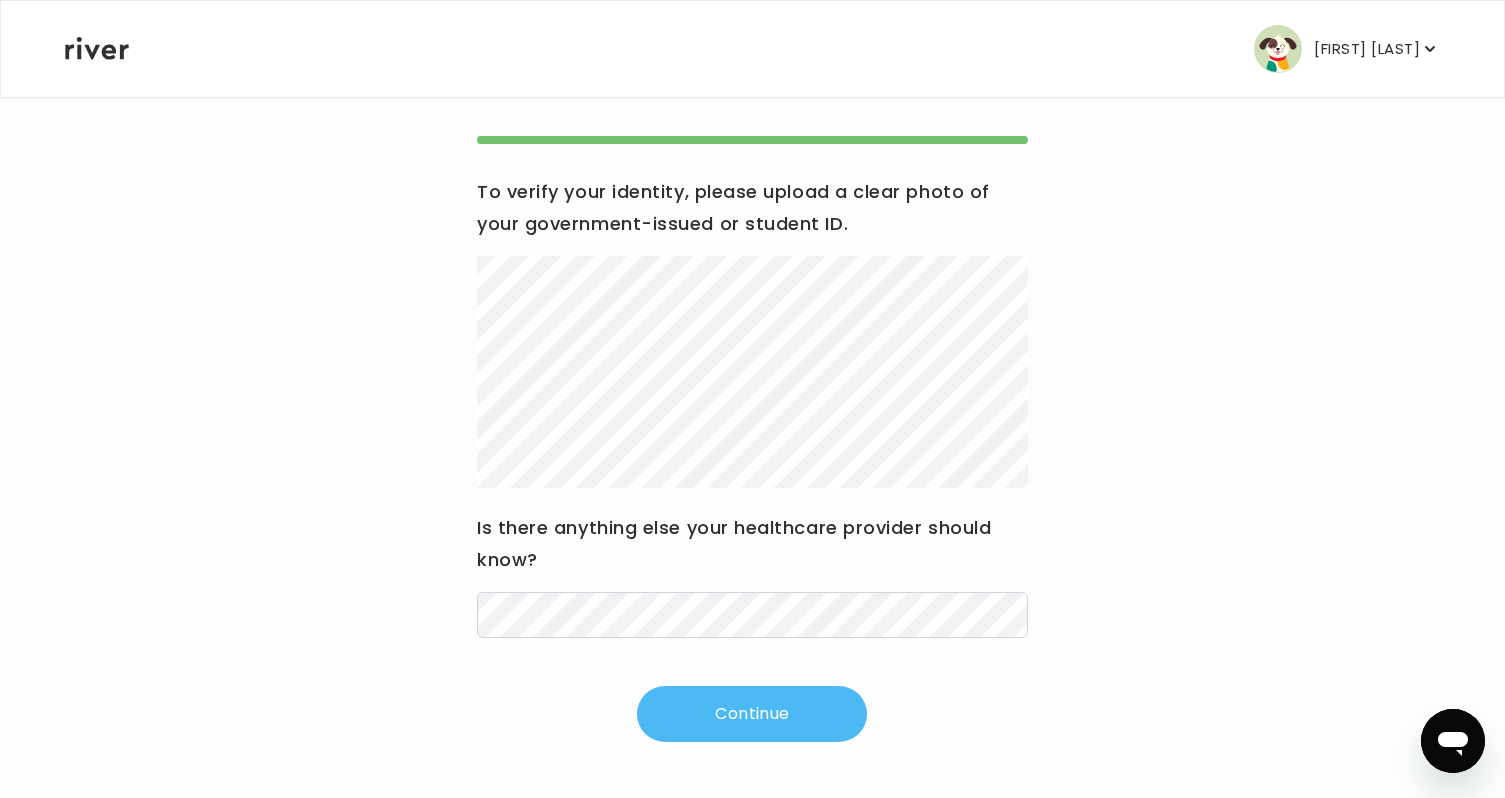 scroll, scrollTop: 187, scrollLeft: 0, axis: vertical 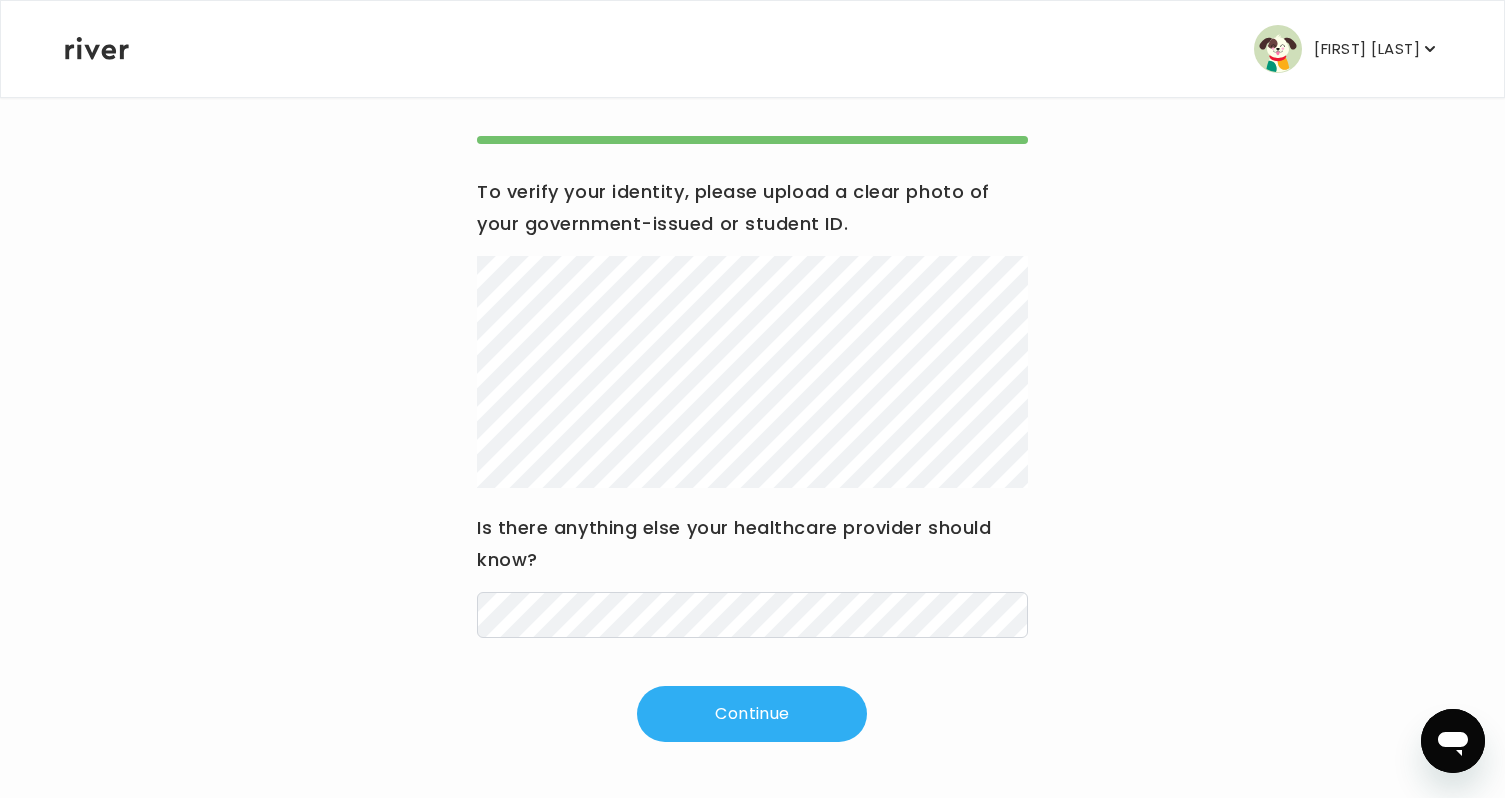 click on "Hi [FIRST] Update your medical history before submitting a visit to your medical provider. To verify your identity, please upload a clear photo of your government-issued or student ID. Is there anything else your healthcare provider should know? Continue" at bounding box center [752, 353] 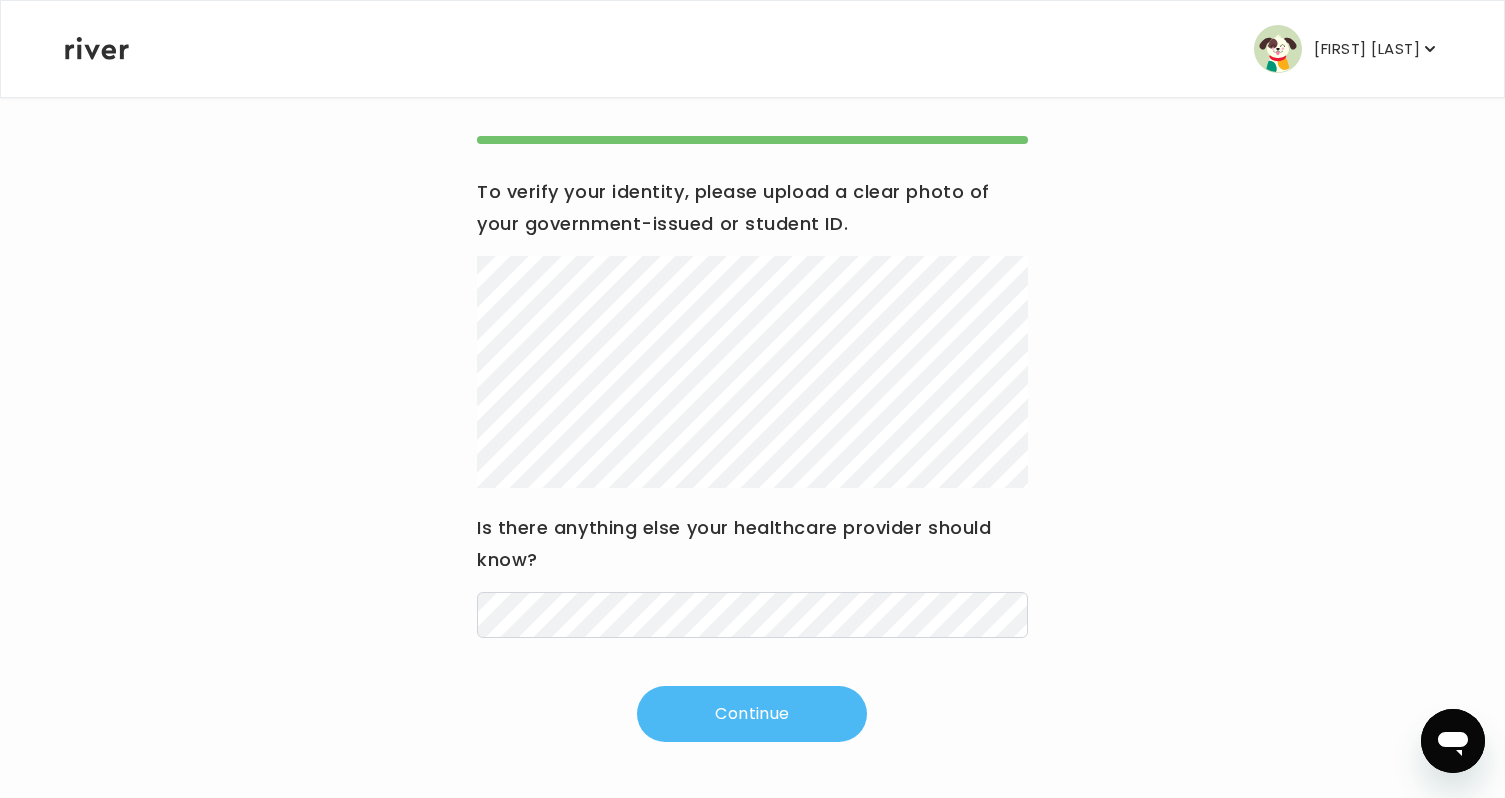 click on "Continue" at bounding box center (752, 714) 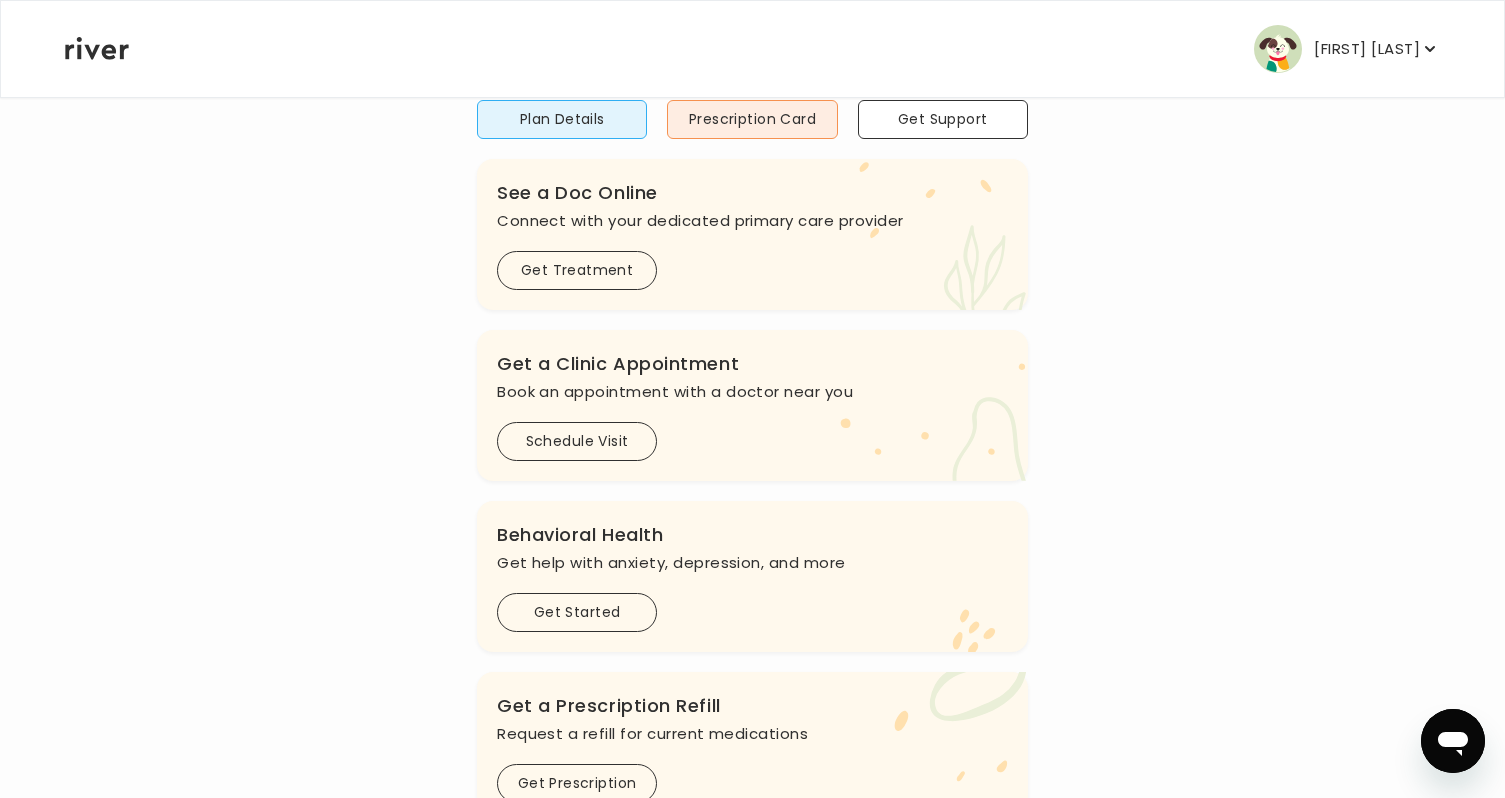 scroll, scrollTop: 0, scrollLeft: 0, axis: both 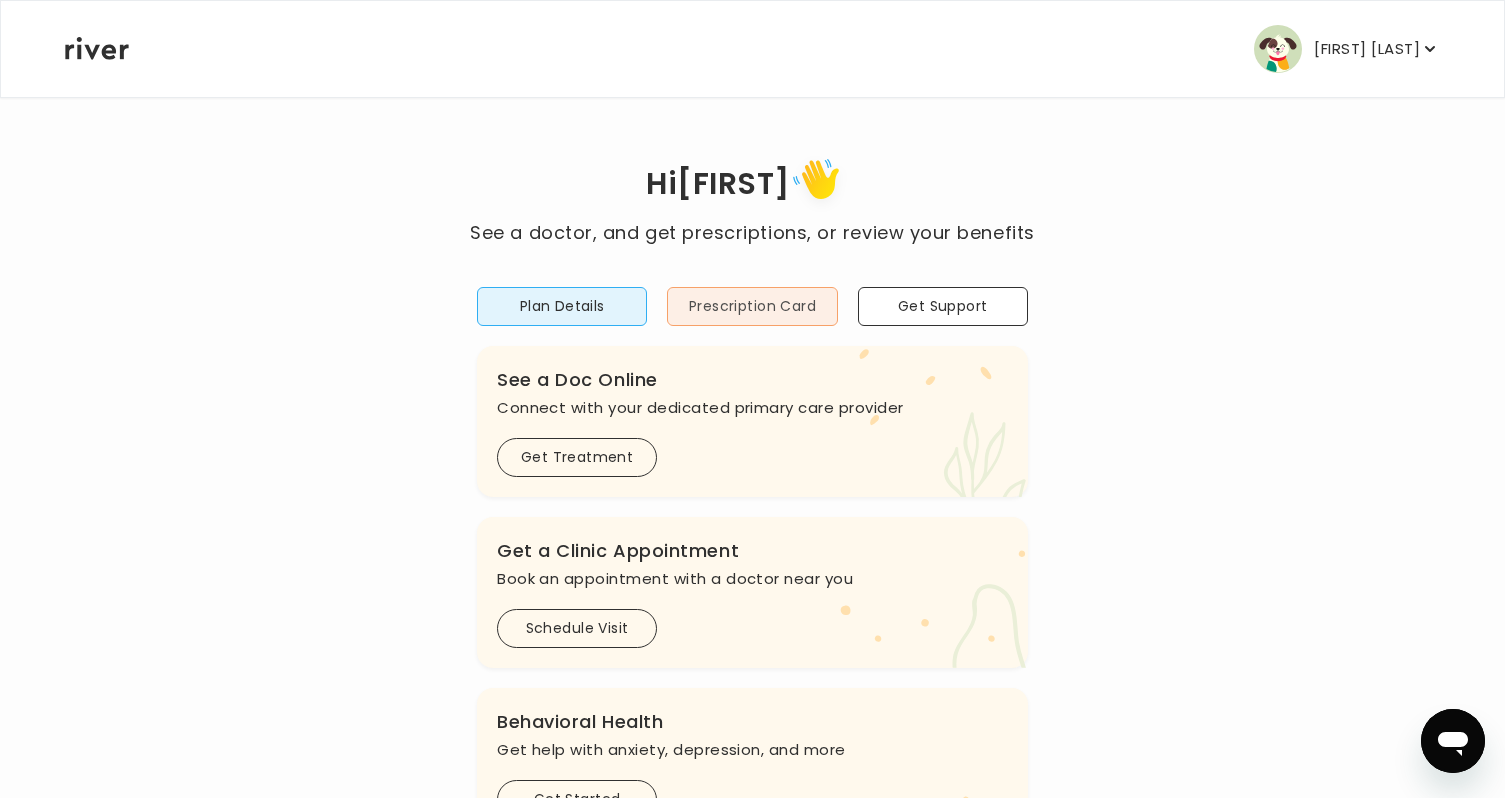 click on "Prescription Card" at bounding box center [752, 306] 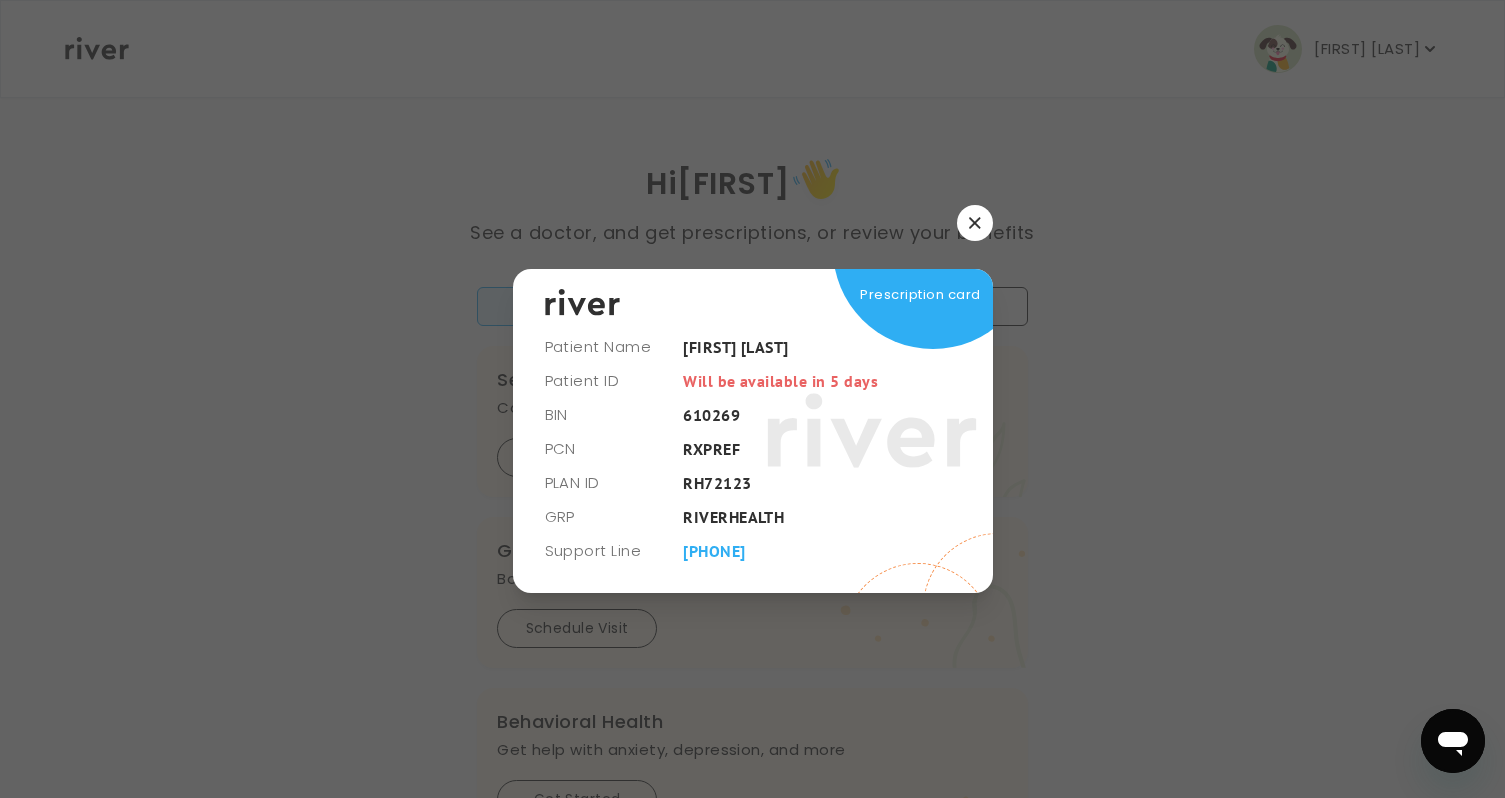 click 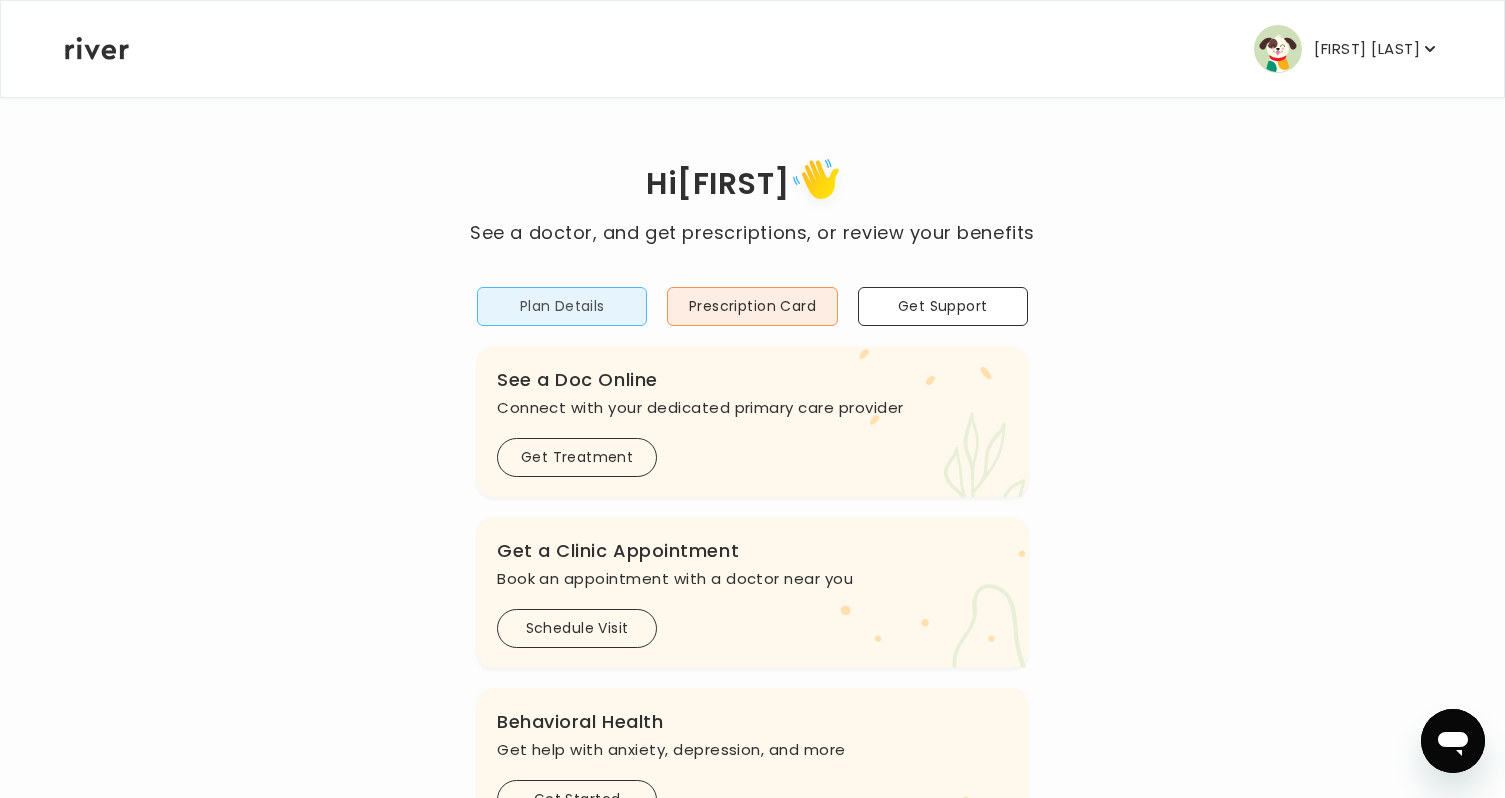 click on "Plan Details" at bounding box center [562, 306] 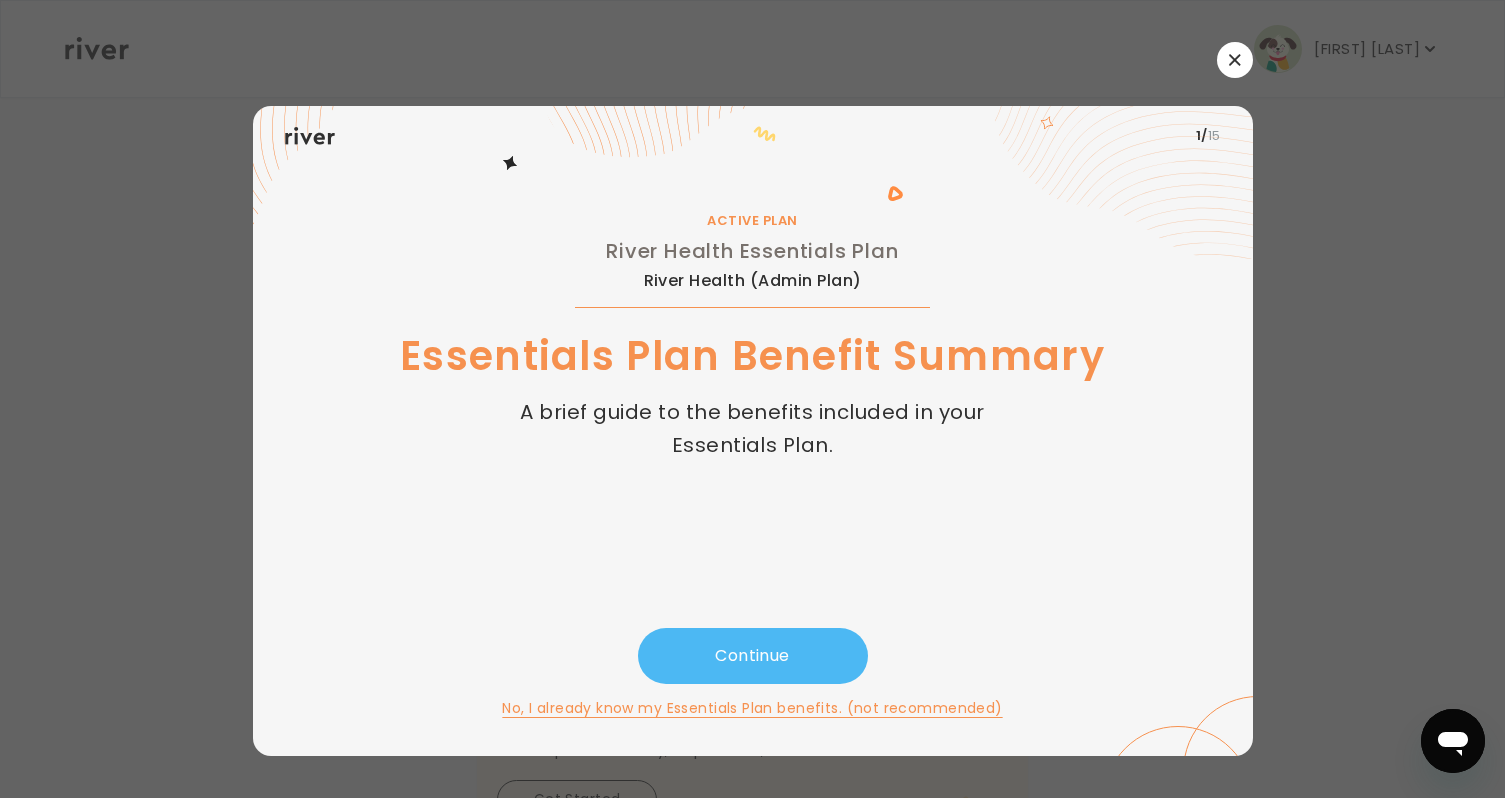 click on "Continue" at bounding box center (753, 656) 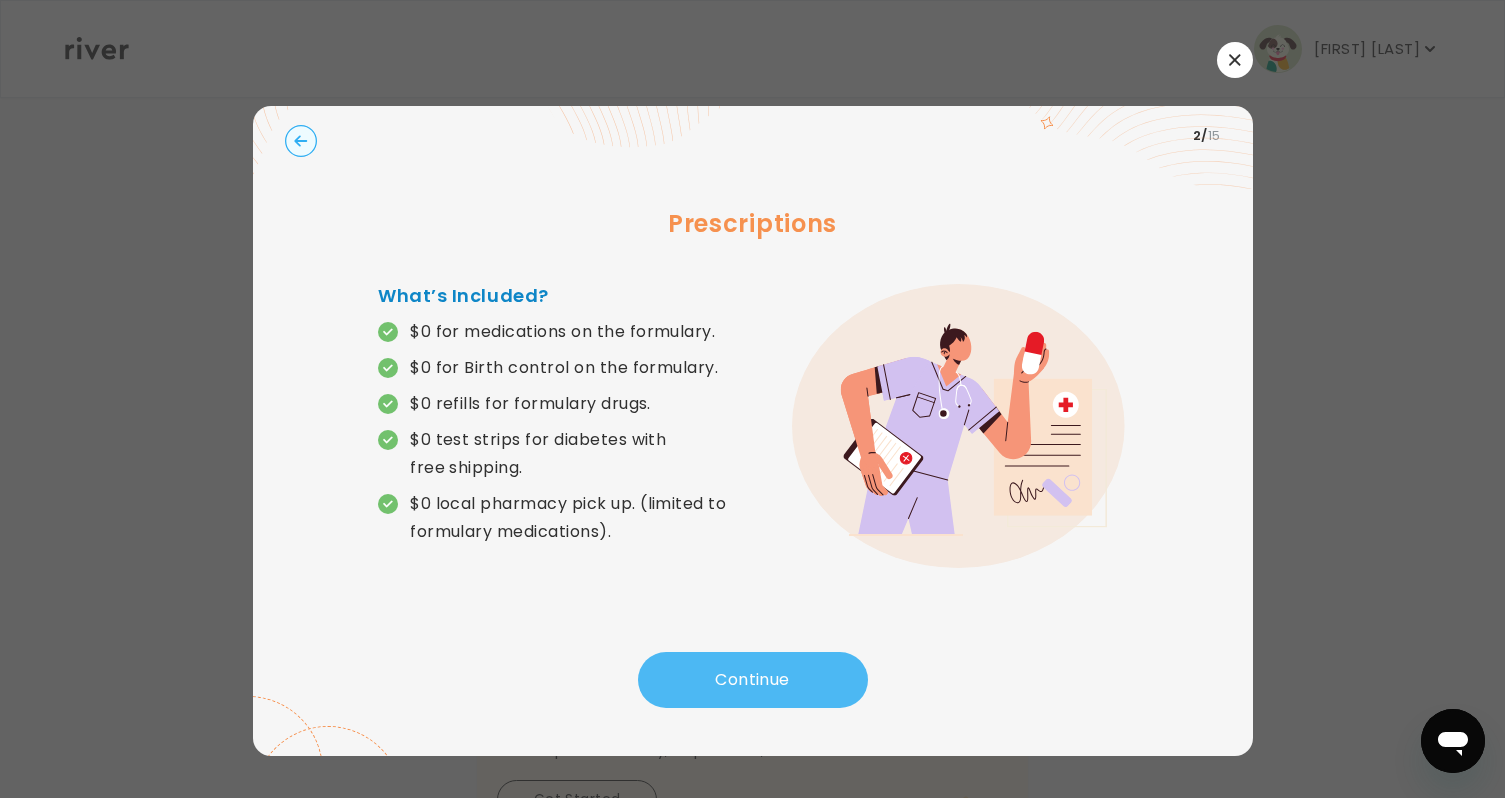 click on "Continue" at bounding box center [753, 680] 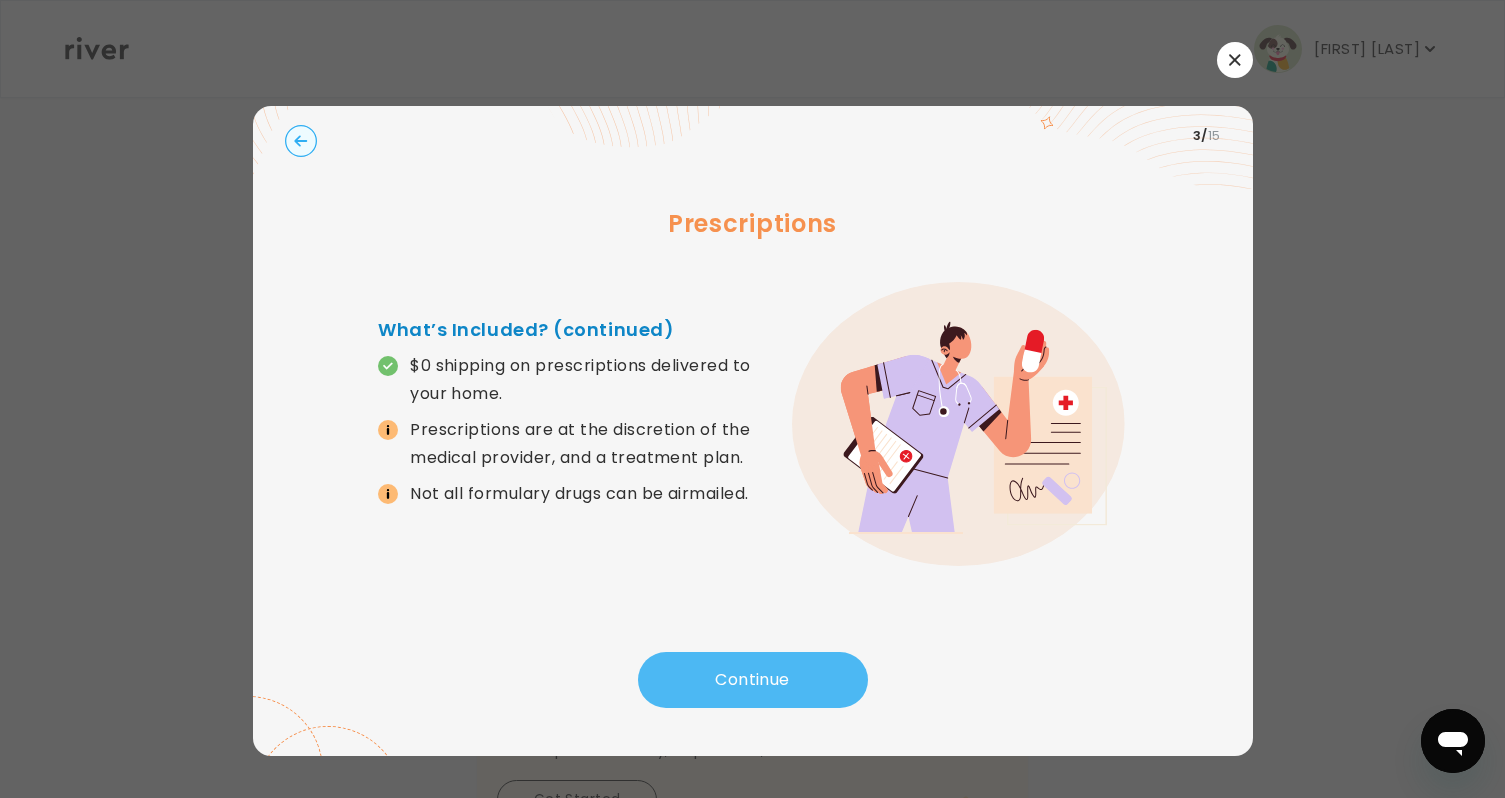 click on "Continue" at bounding box center [753, 680] 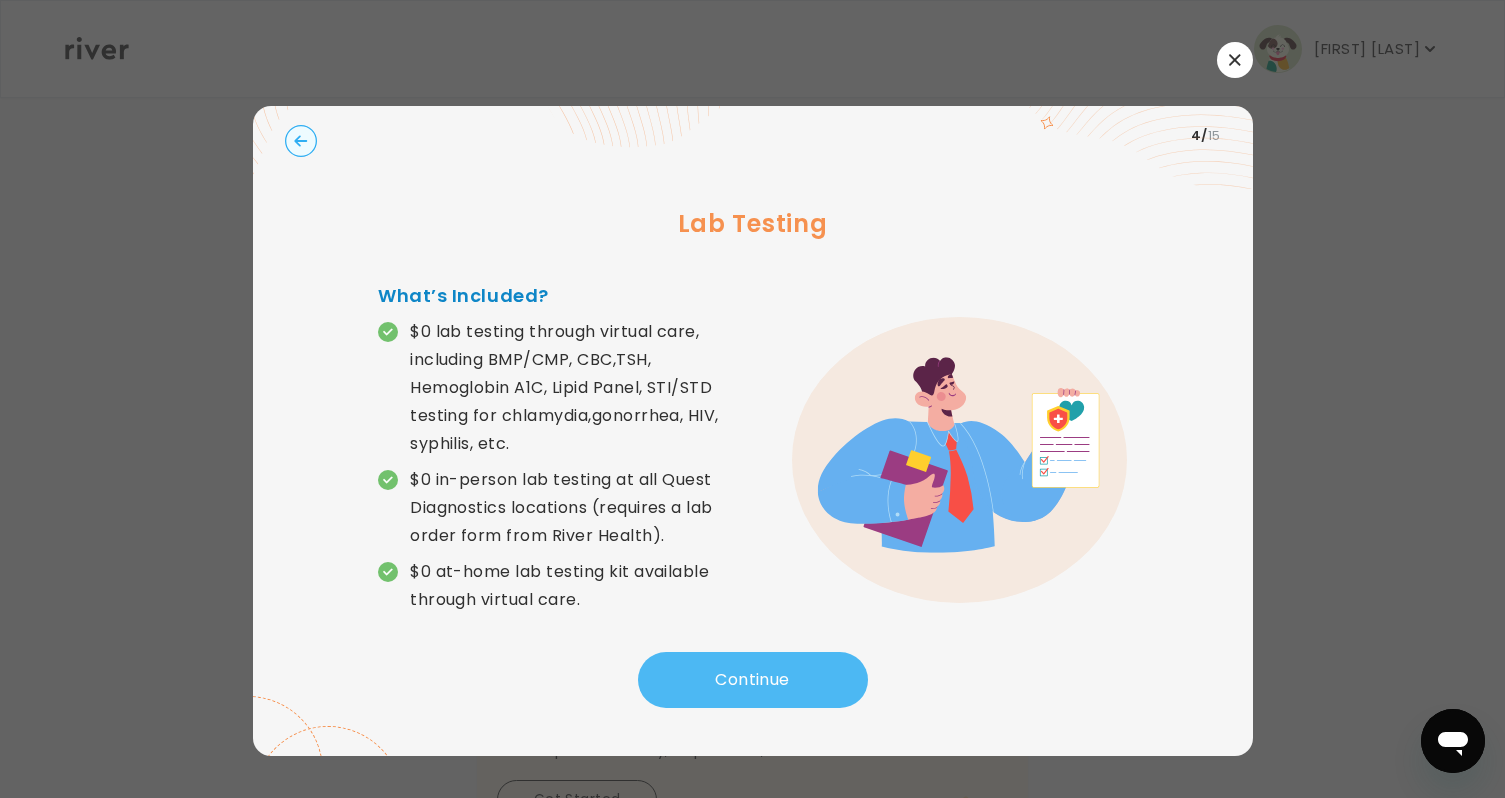 click on "Continue" at bounding box center (753, 680) 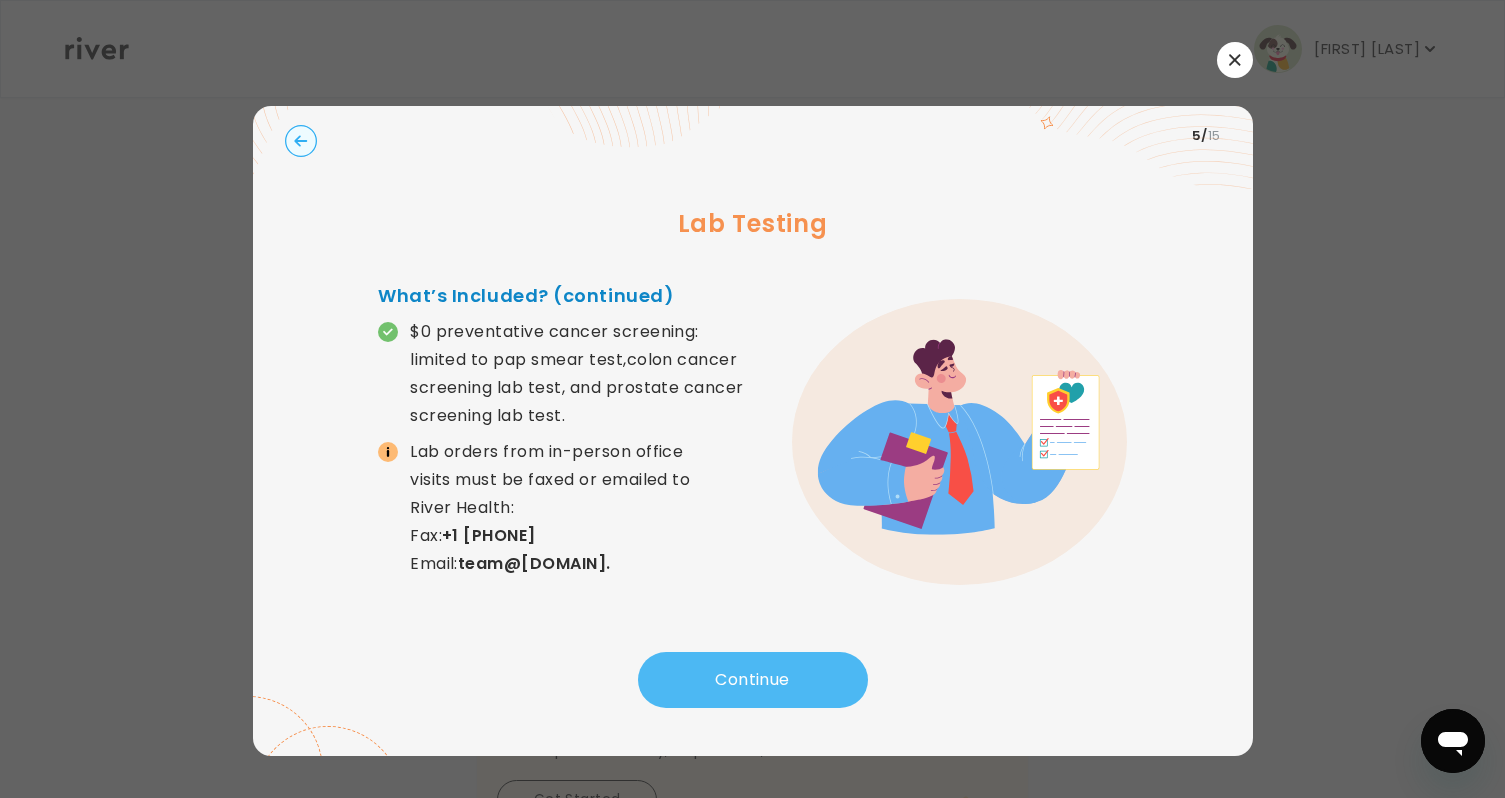 click on "Continue" at bounding box center (753, 680) 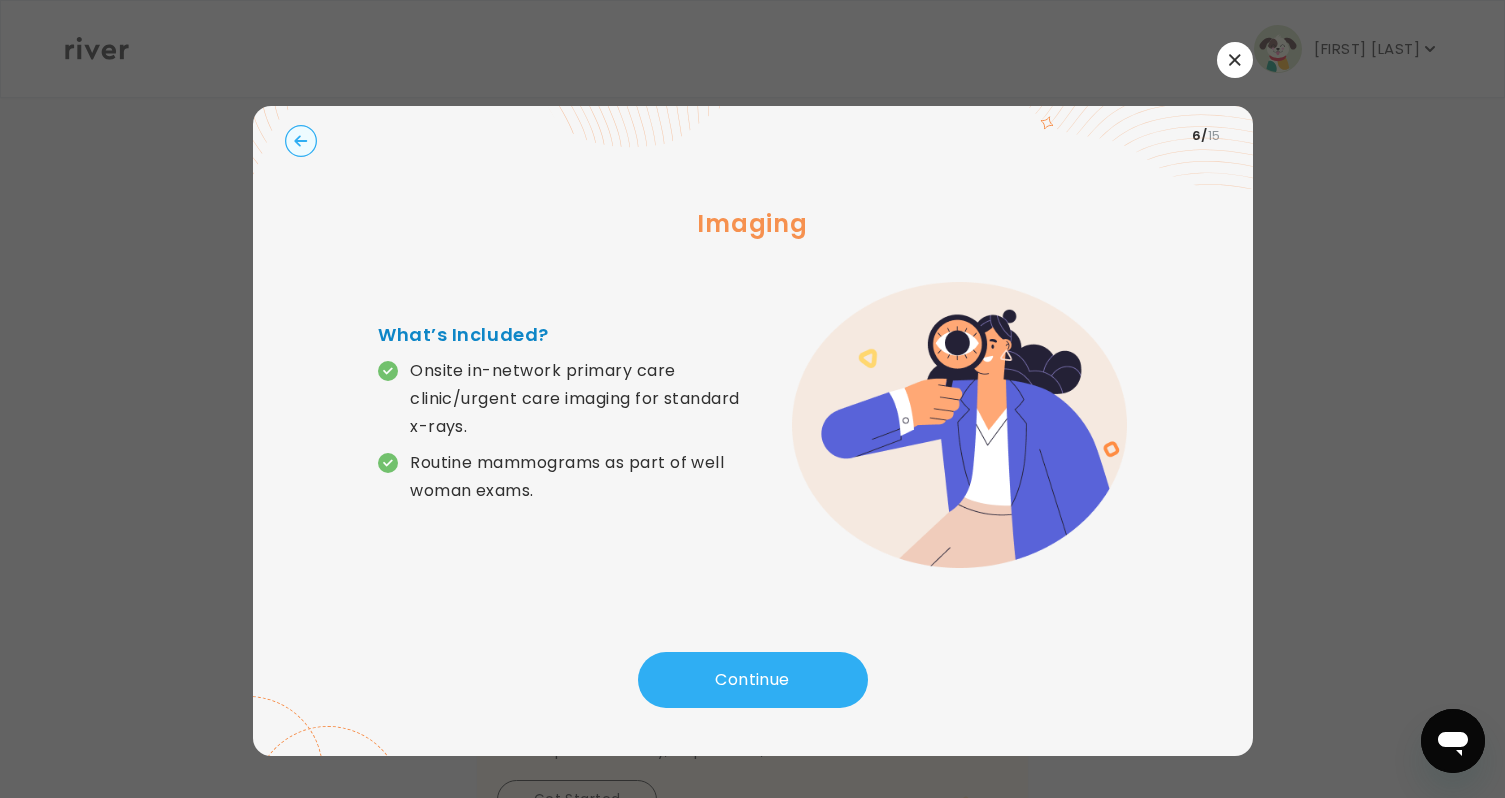 click 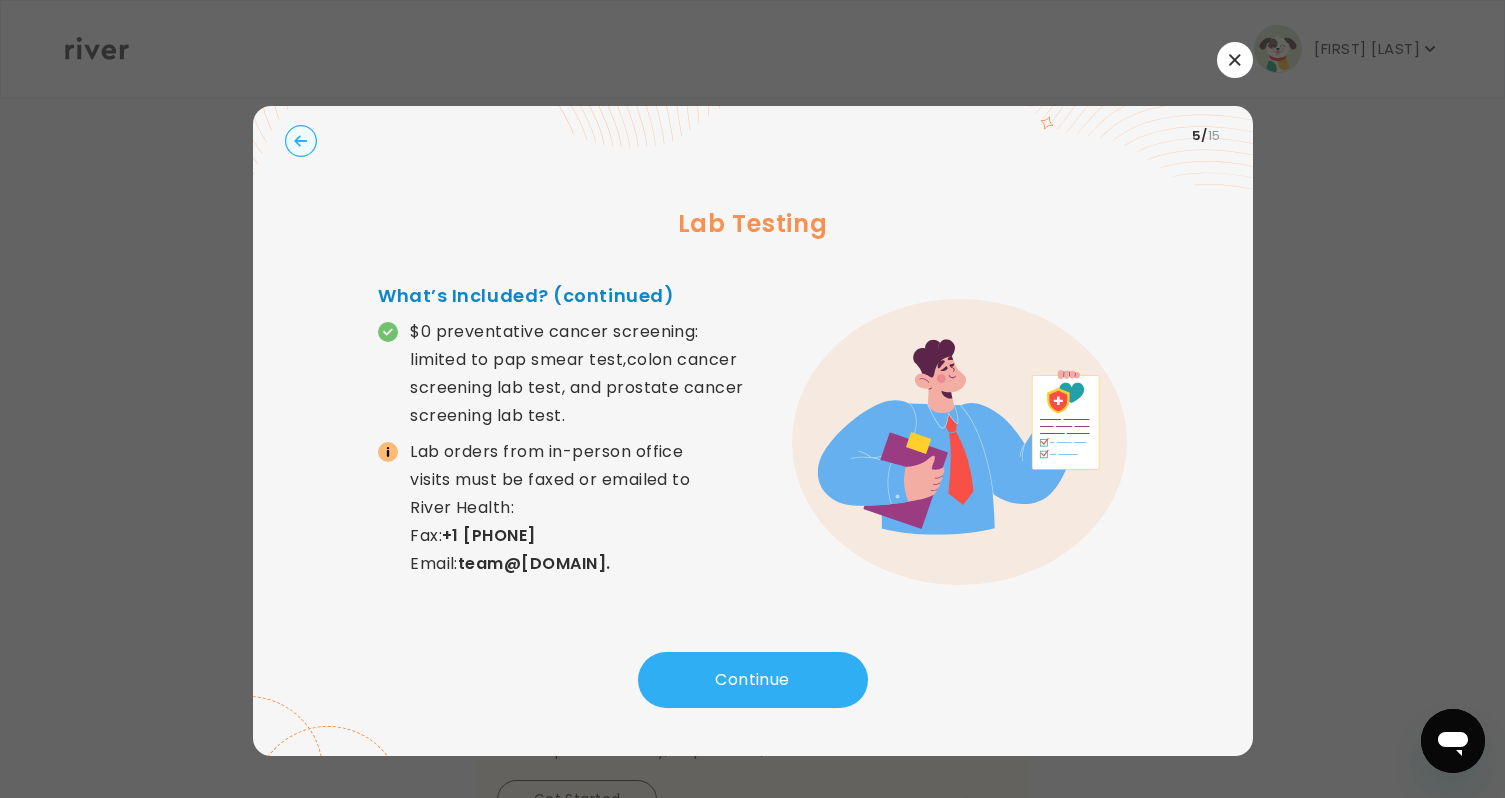 click 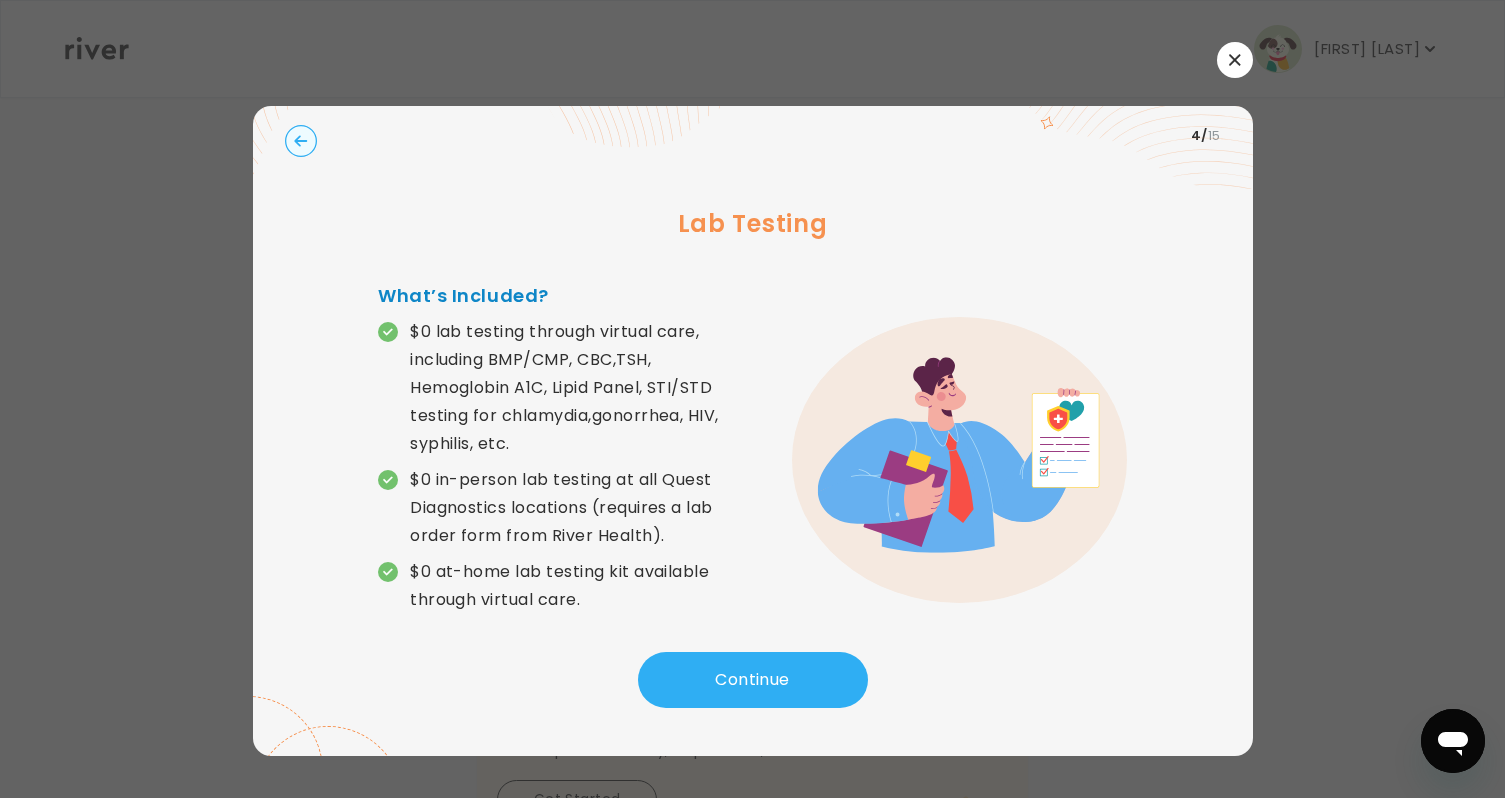click 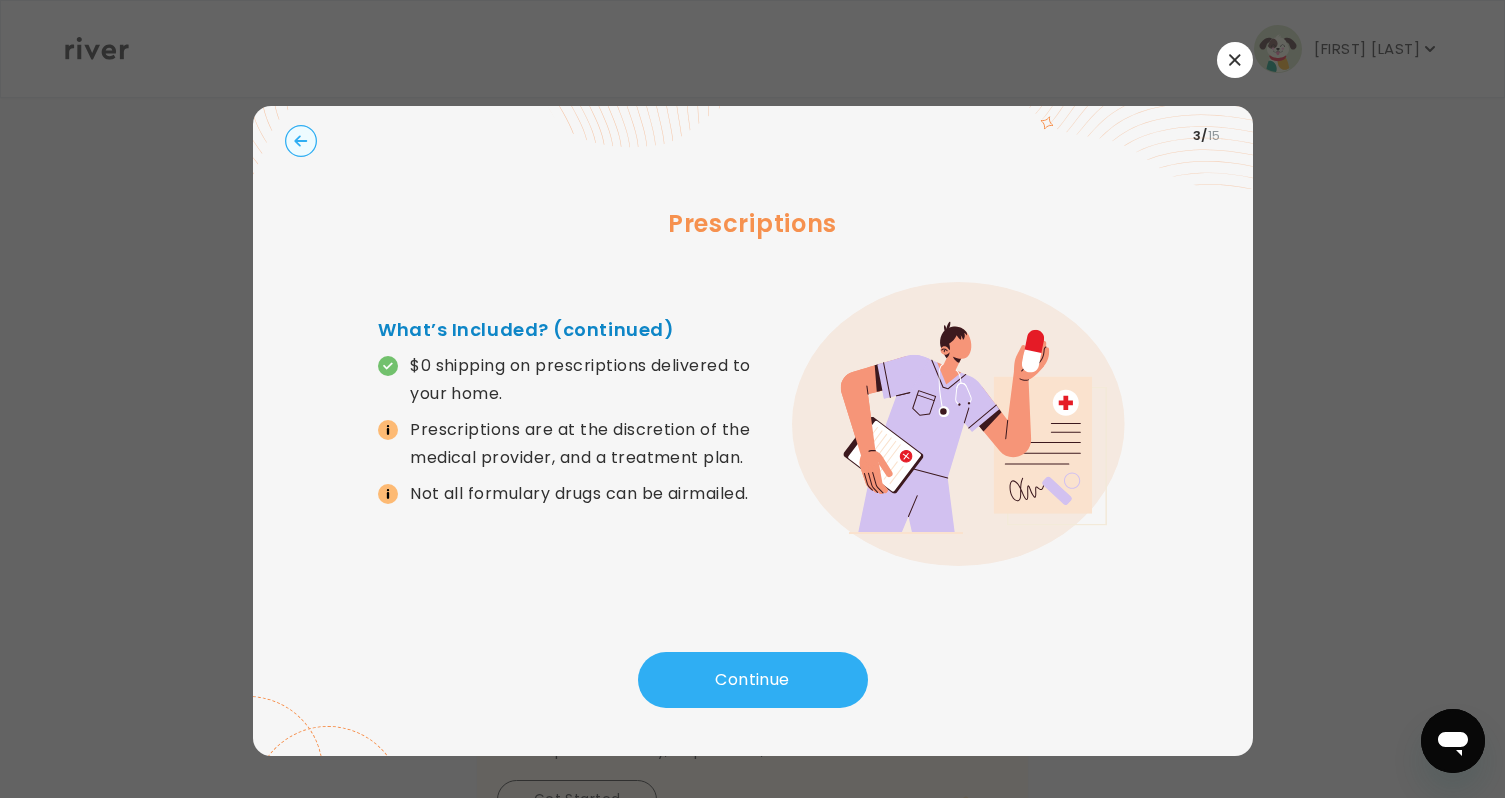 click 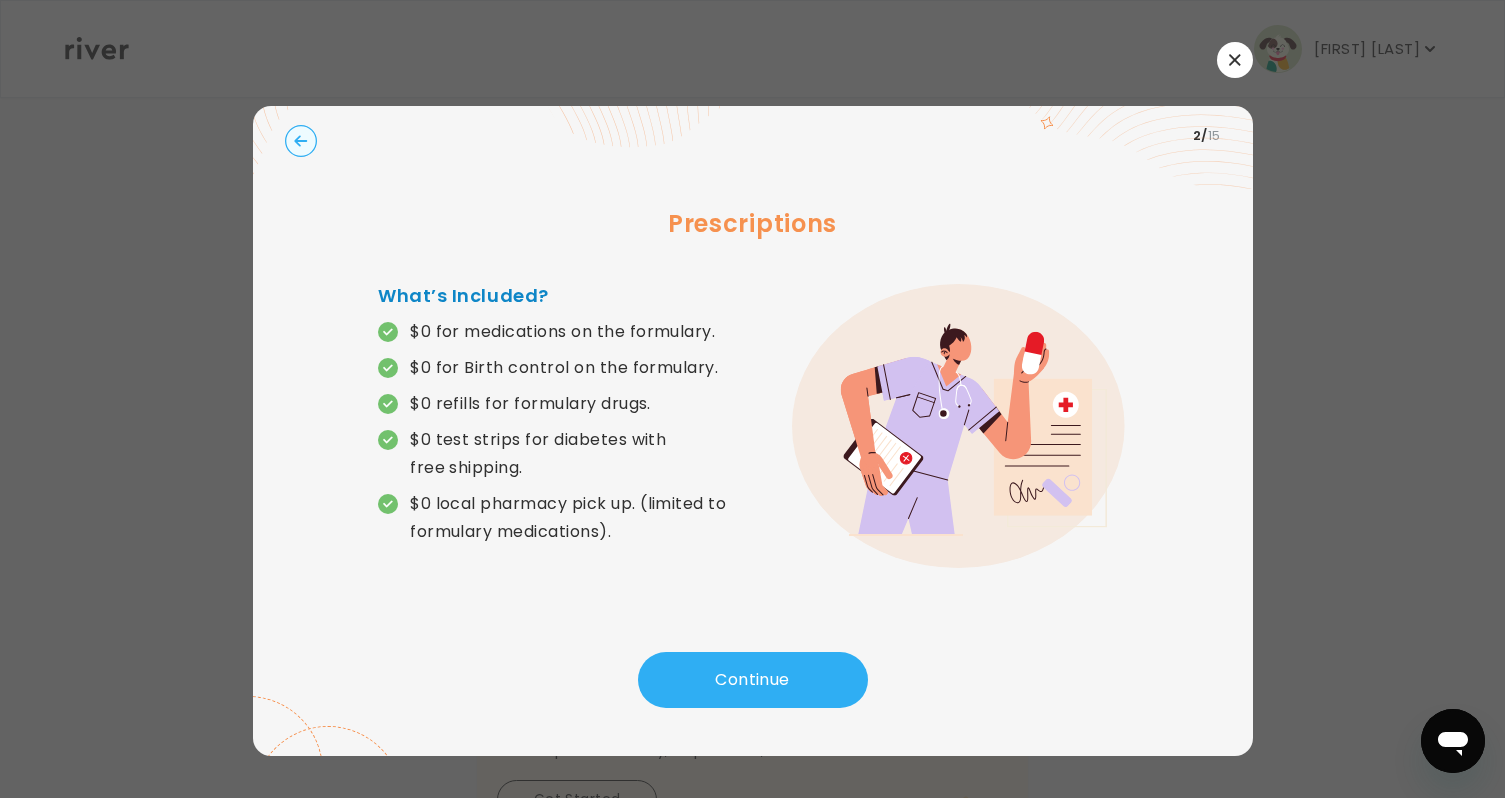click 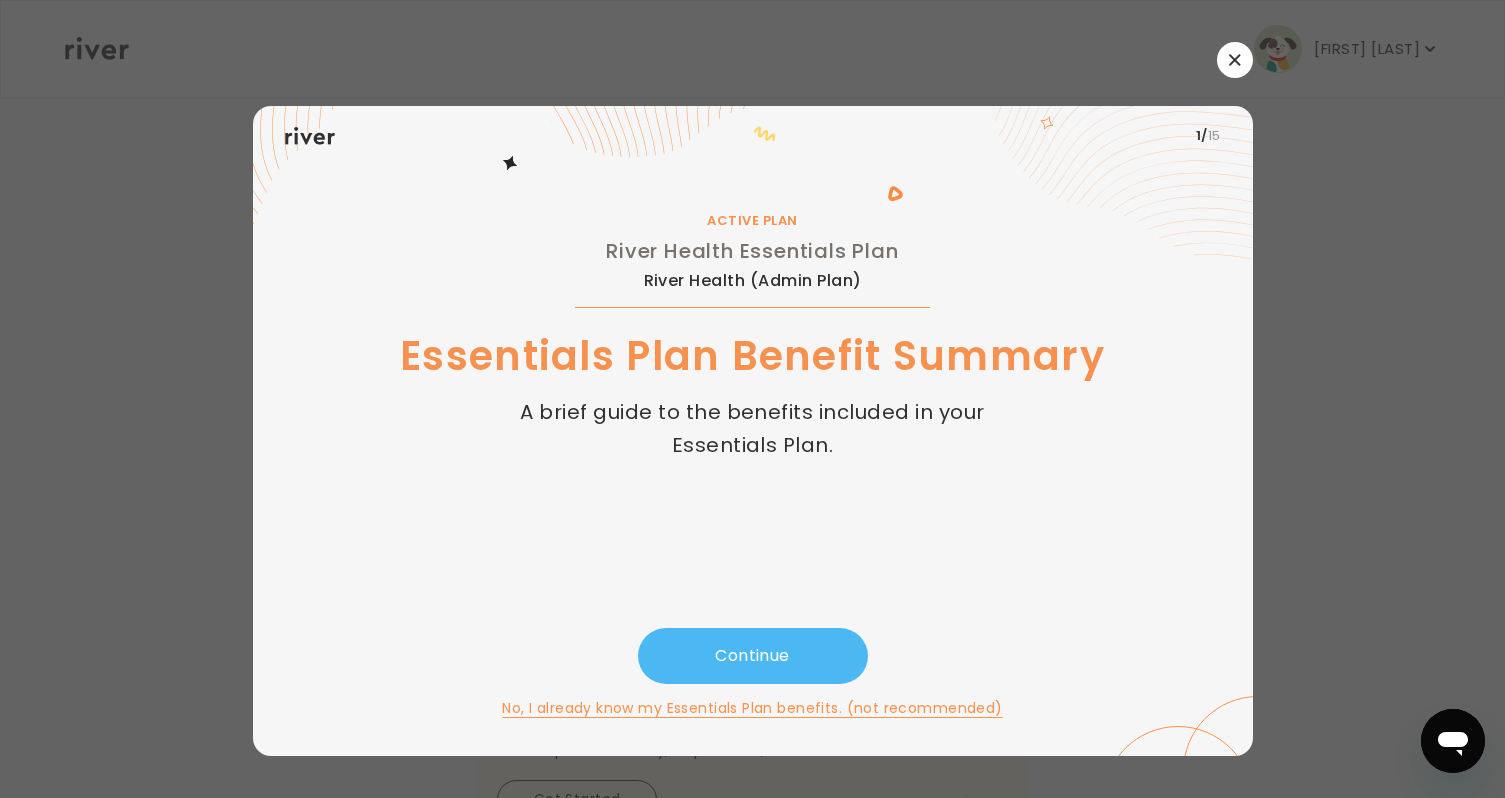 click on "Continue" at bounding box center (753, 656) 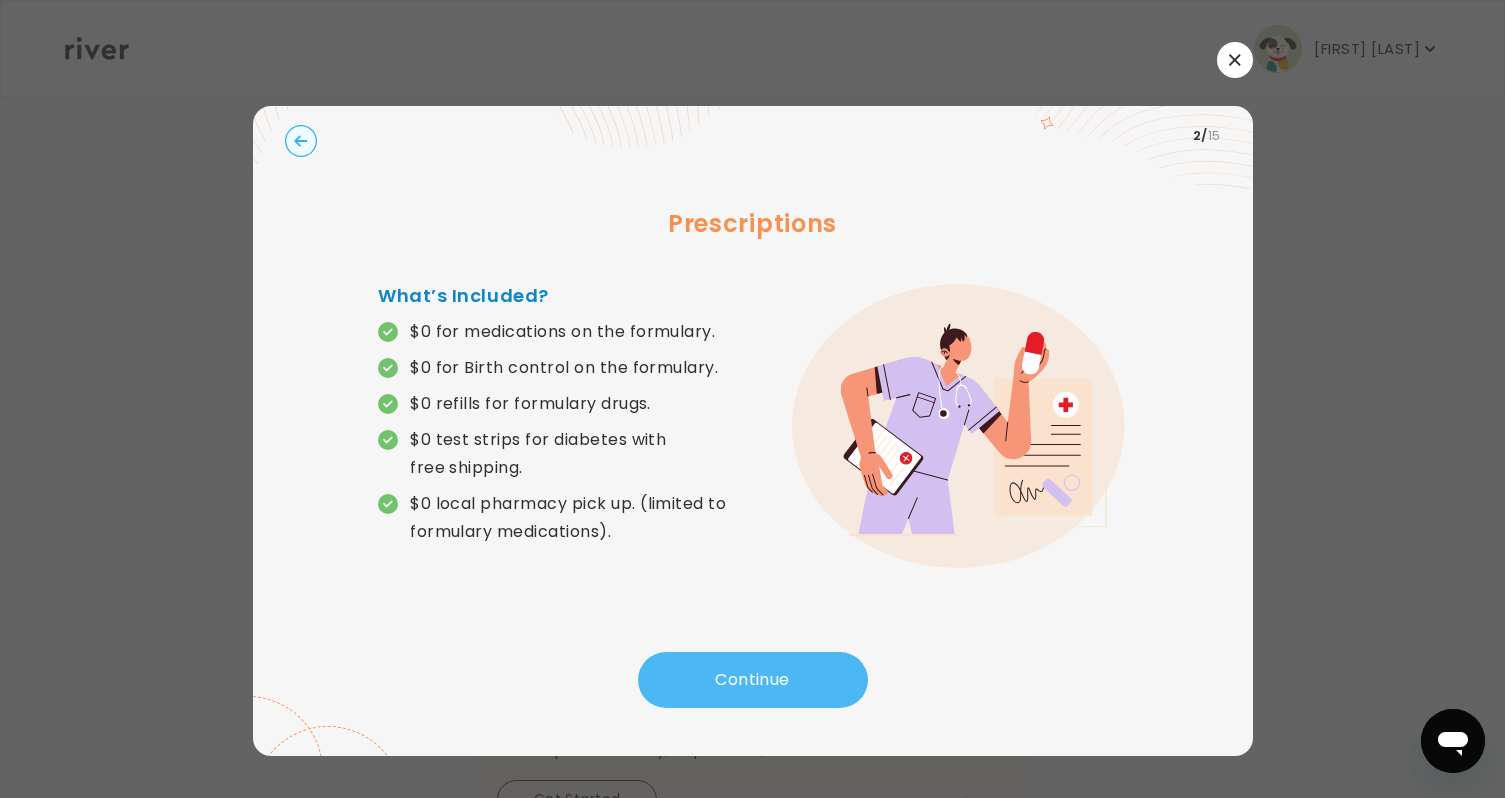 click on "Continue" at bounding box center [753, 680] 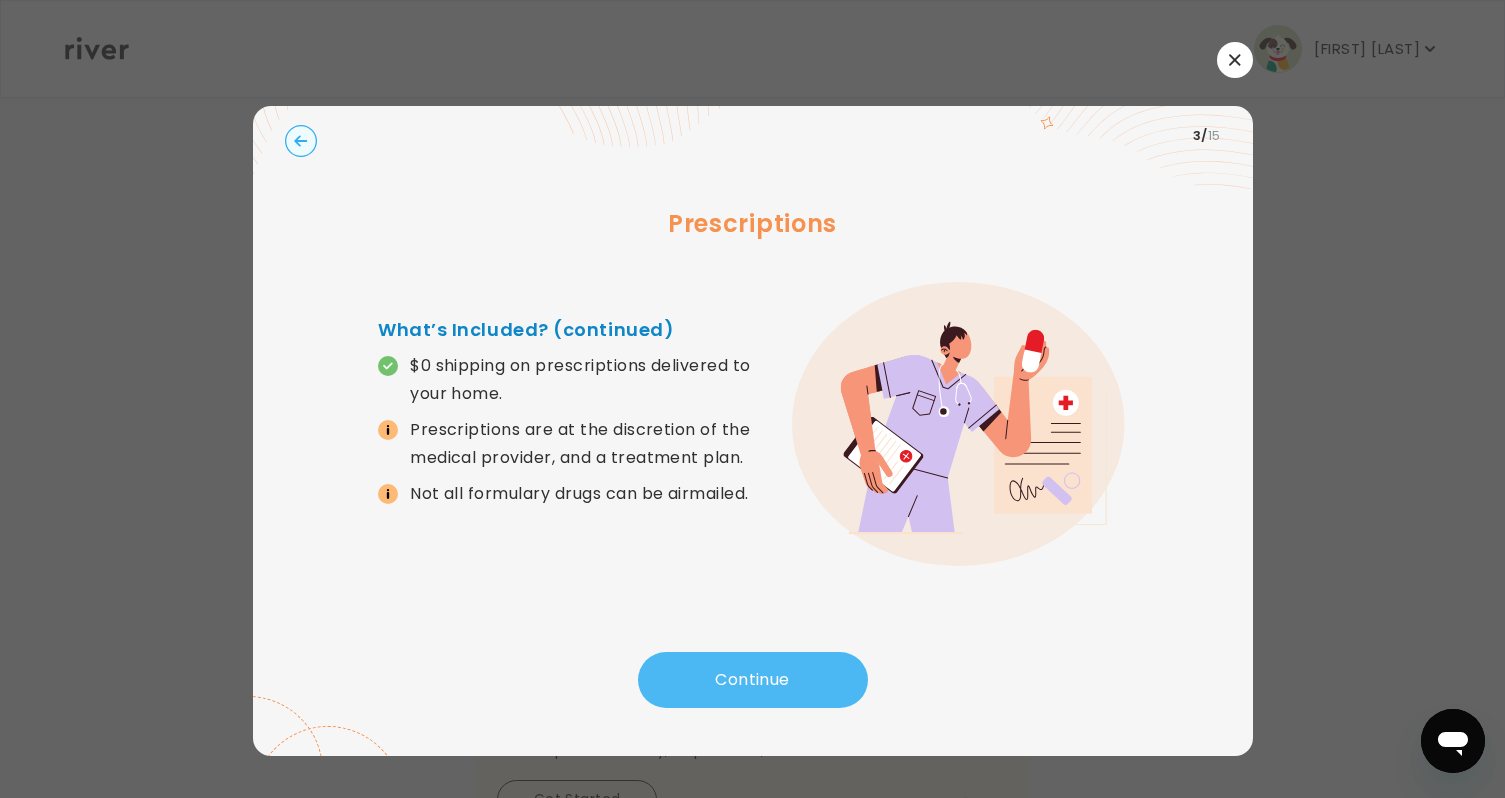 click on "Continue" at bounding box center (753, 680) 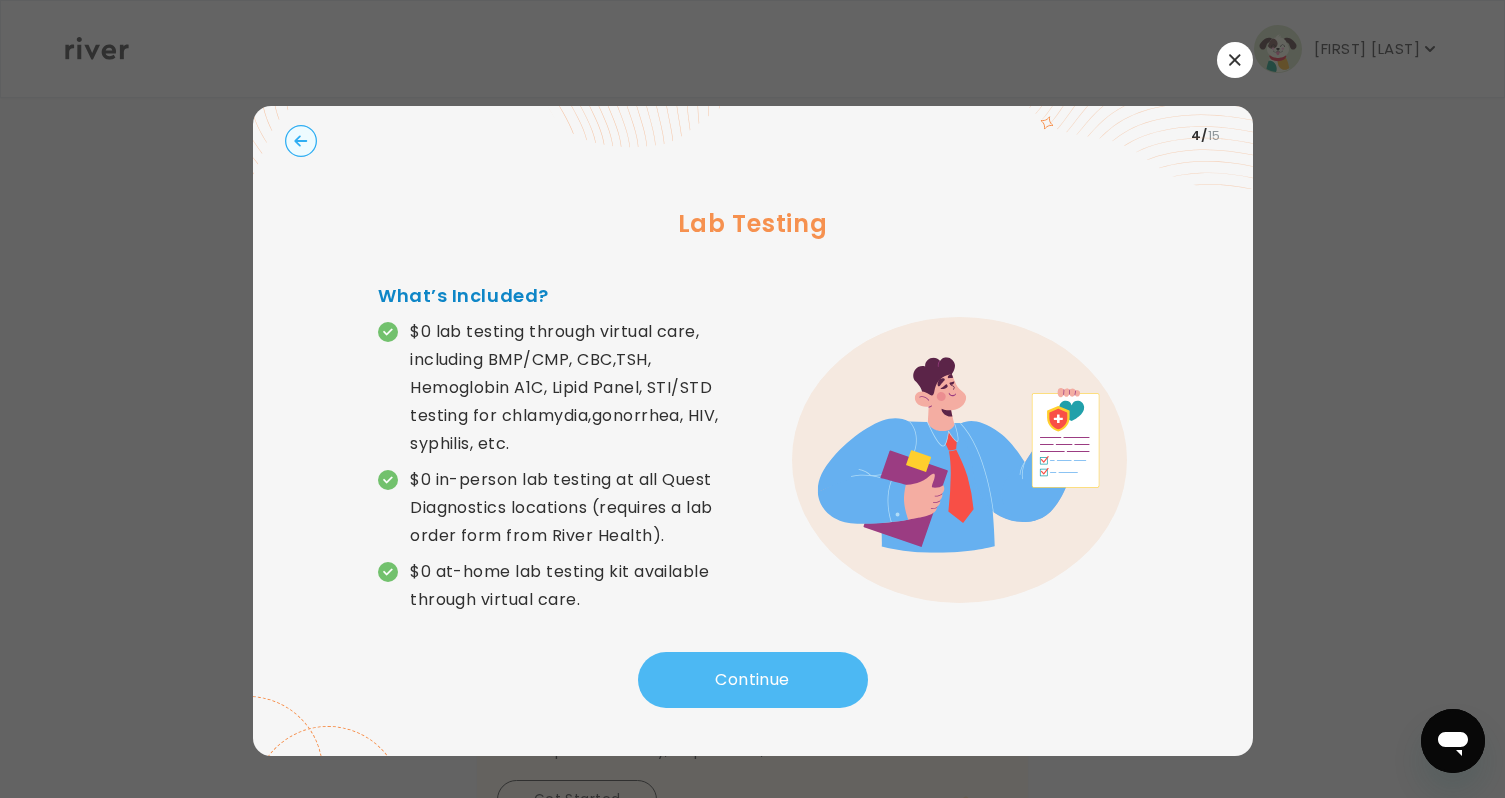 click on "Continue" at bounding box center (753, 680) 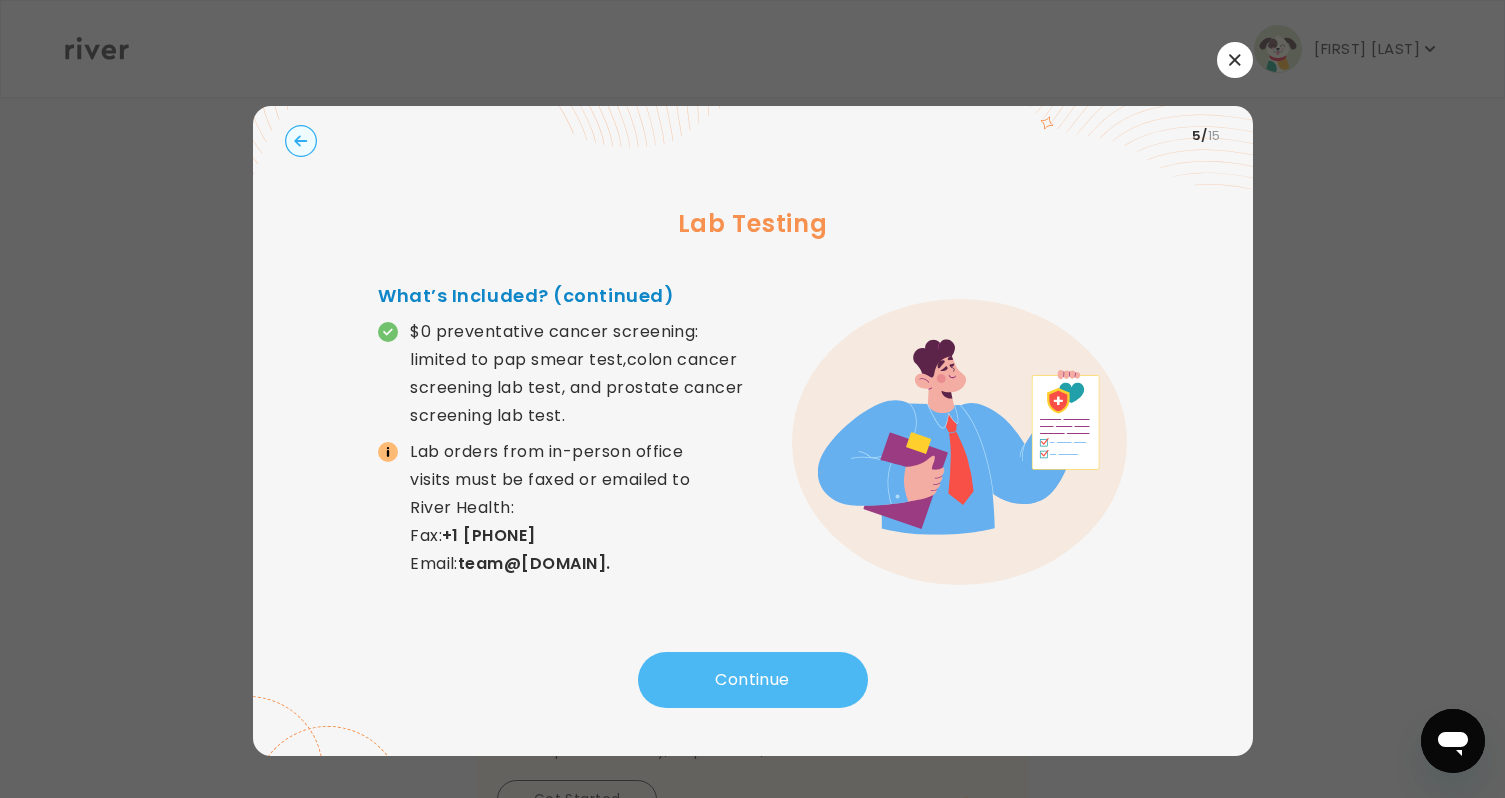 click on "Continue" at bounding box center [753, 680] 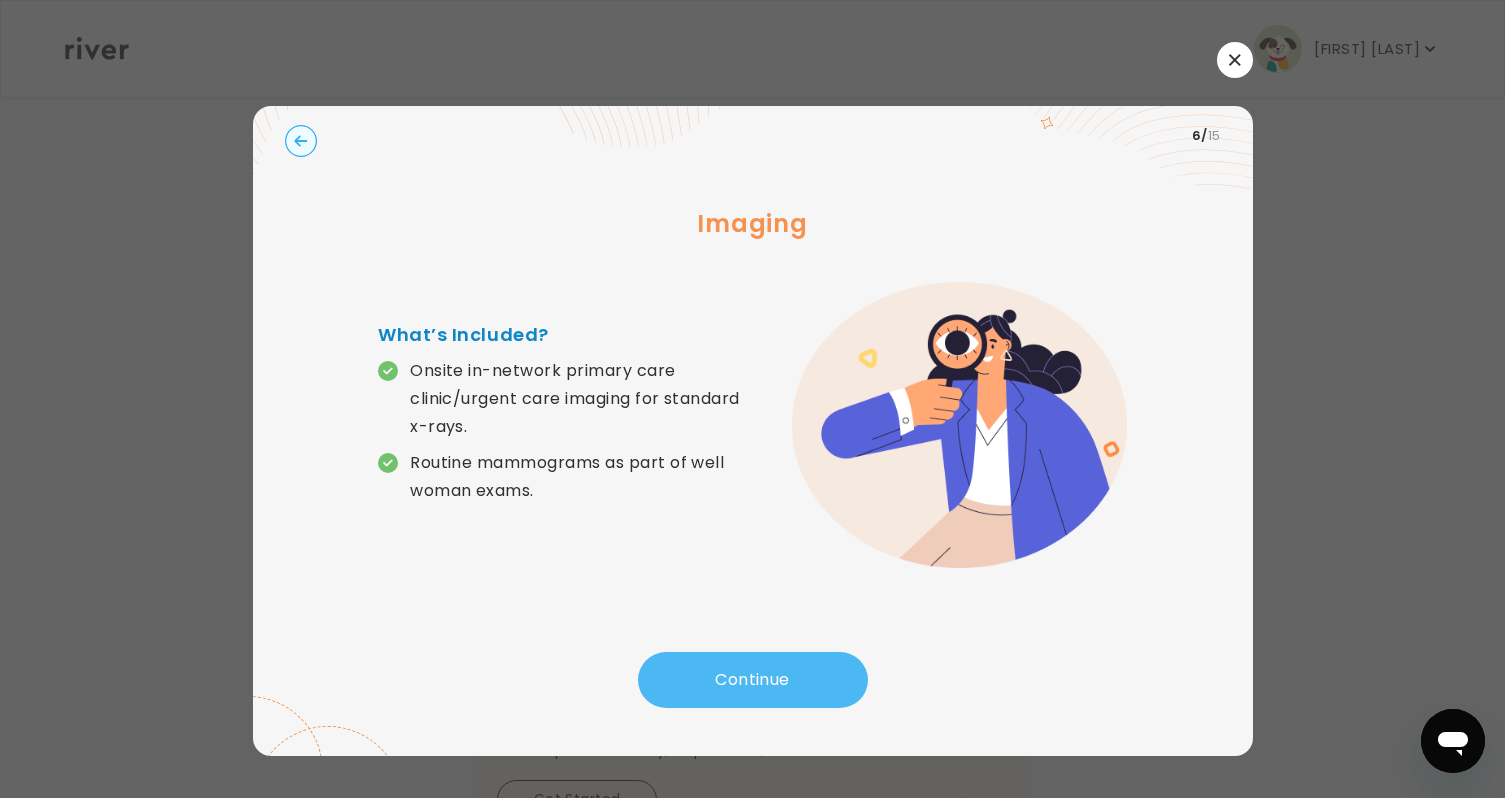 click on "Continue" at bounding box center (753, 680) 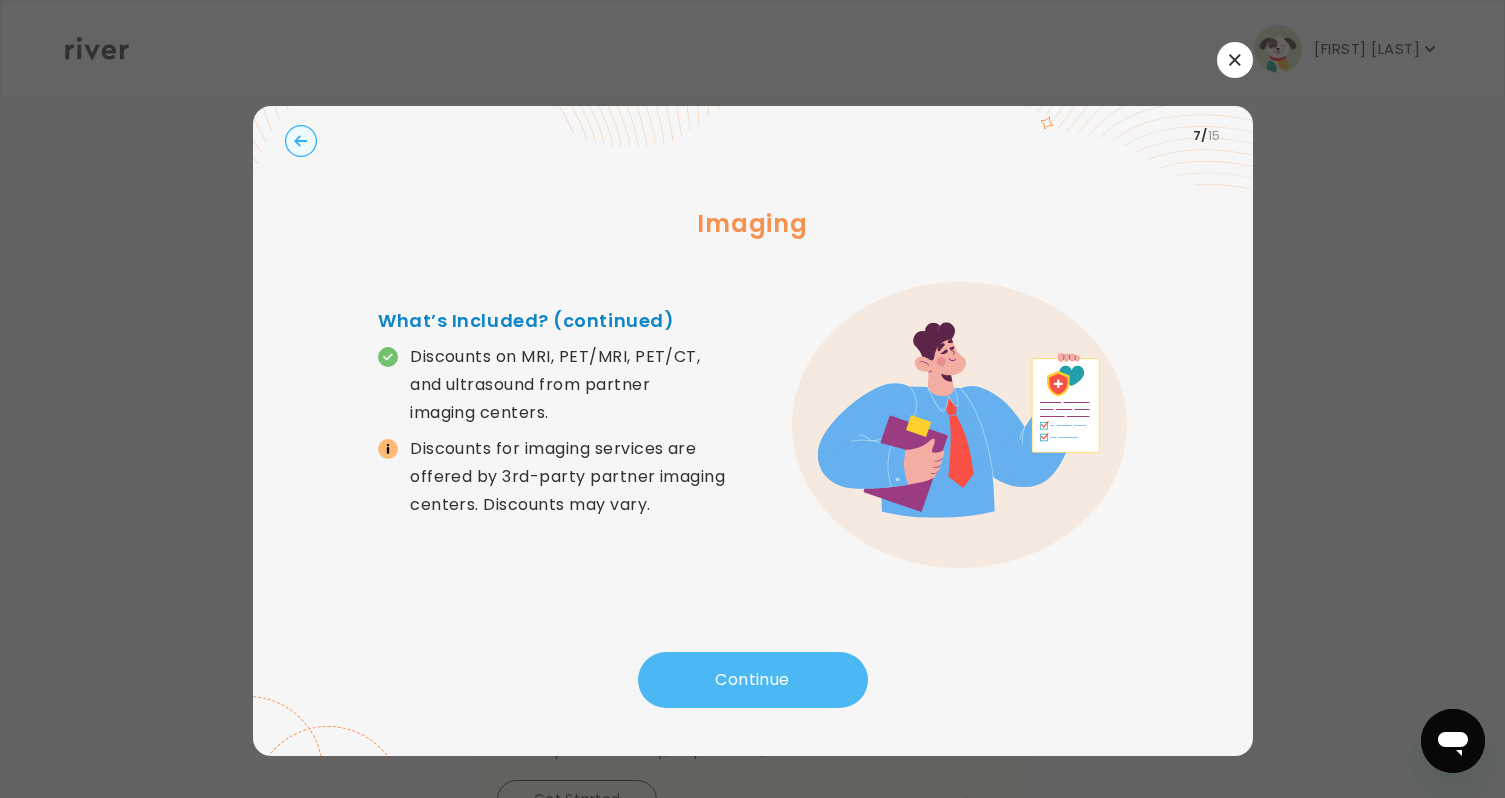 click on "Continue" at bounding box center [753, 680] 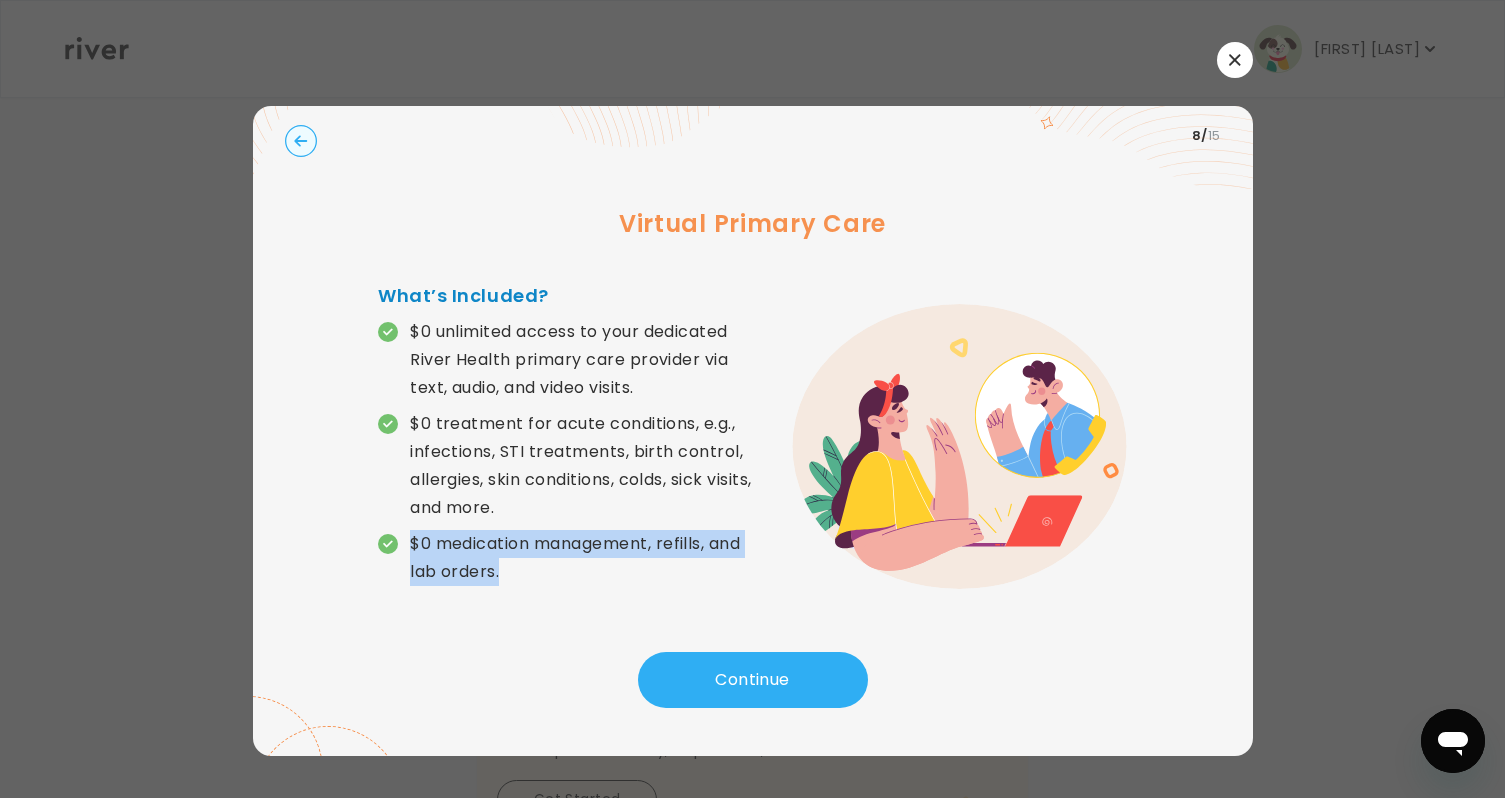 drag, startPoint x: 533, startPoint y: 563, endPoint x: 406, endPoint y: 544, distance: 128.41339 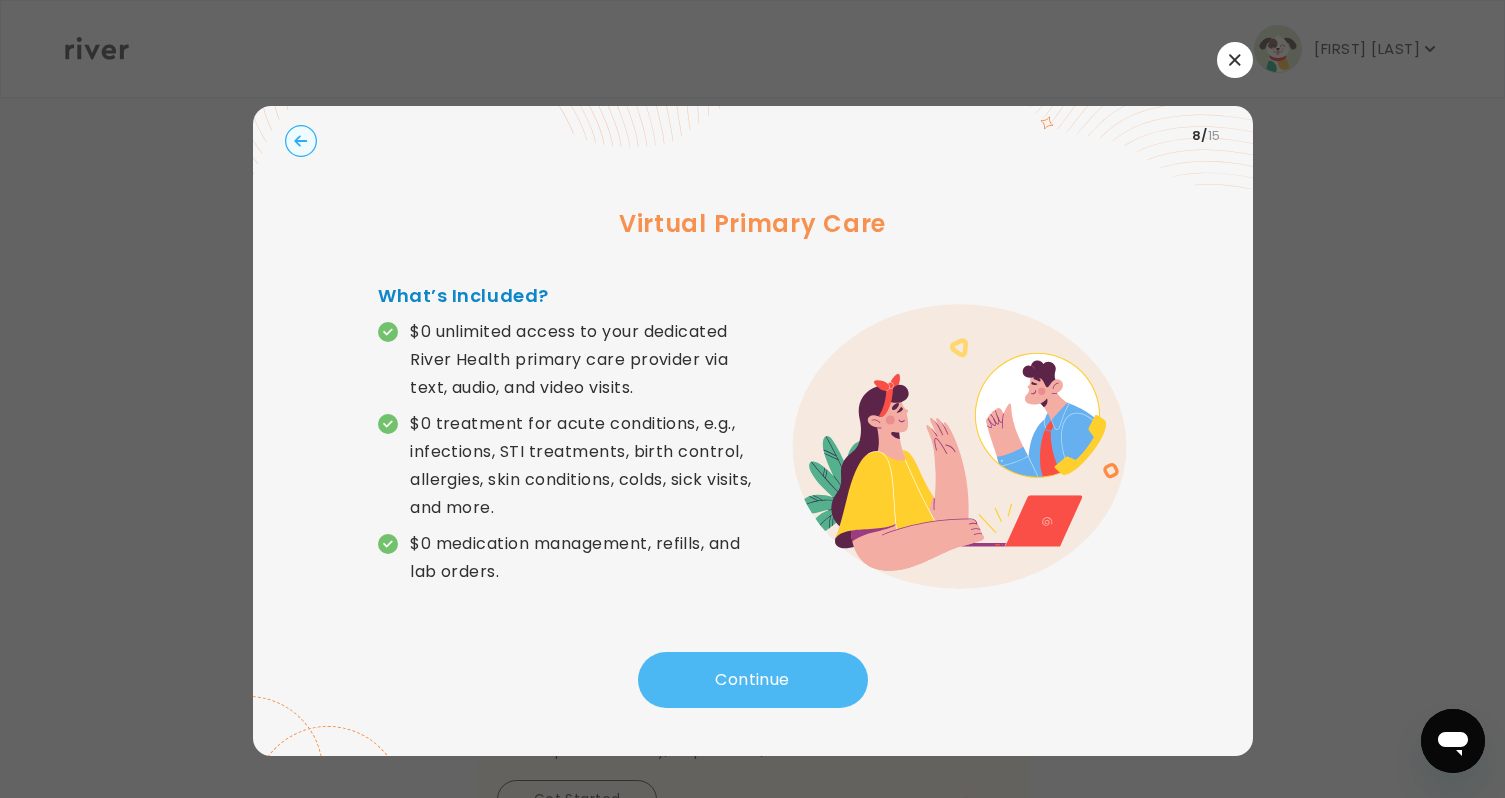 click on "Continue" at bounding box center [753, 680] 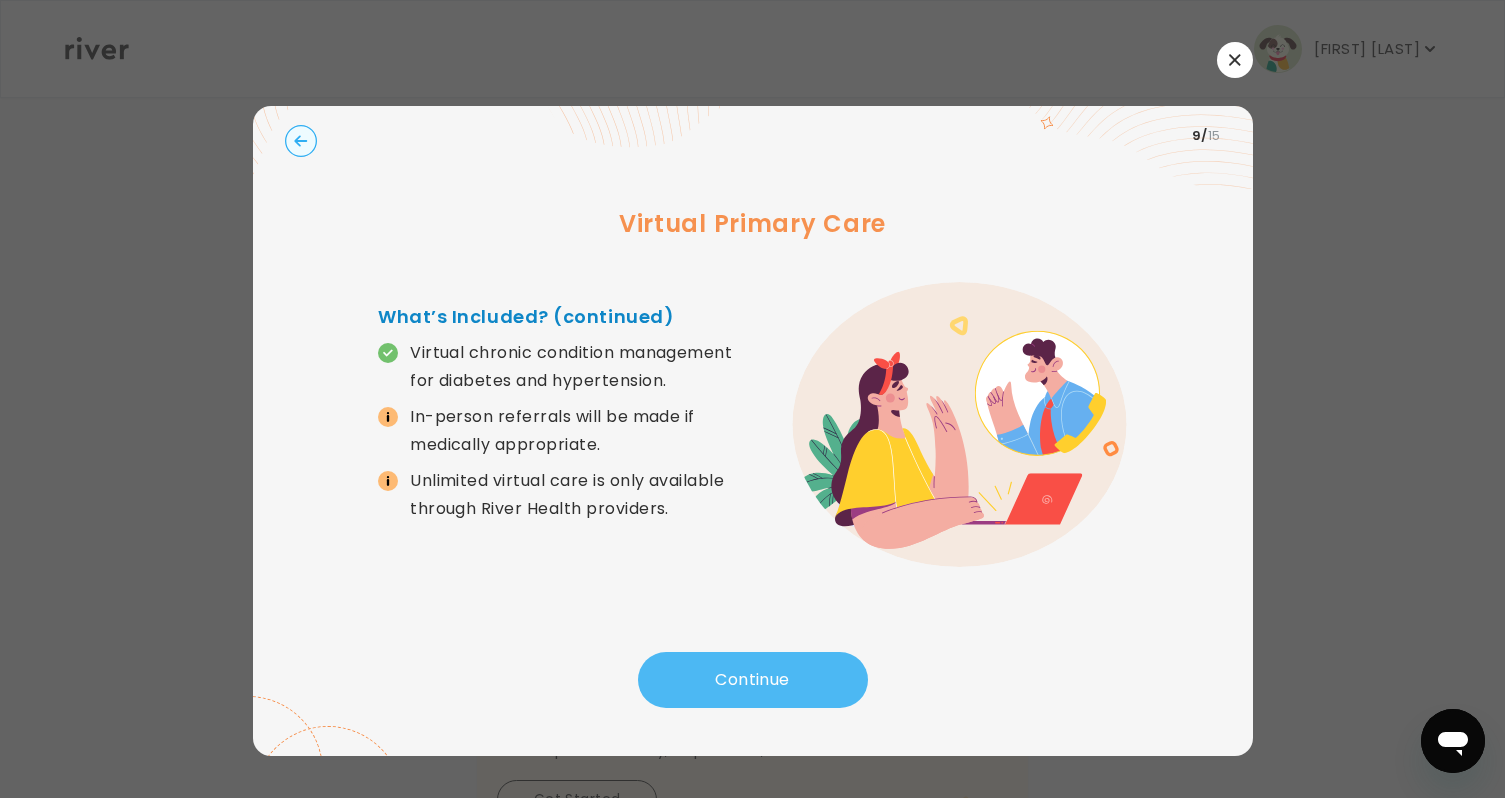 click on "Continue" at bounding box center (753, 680) 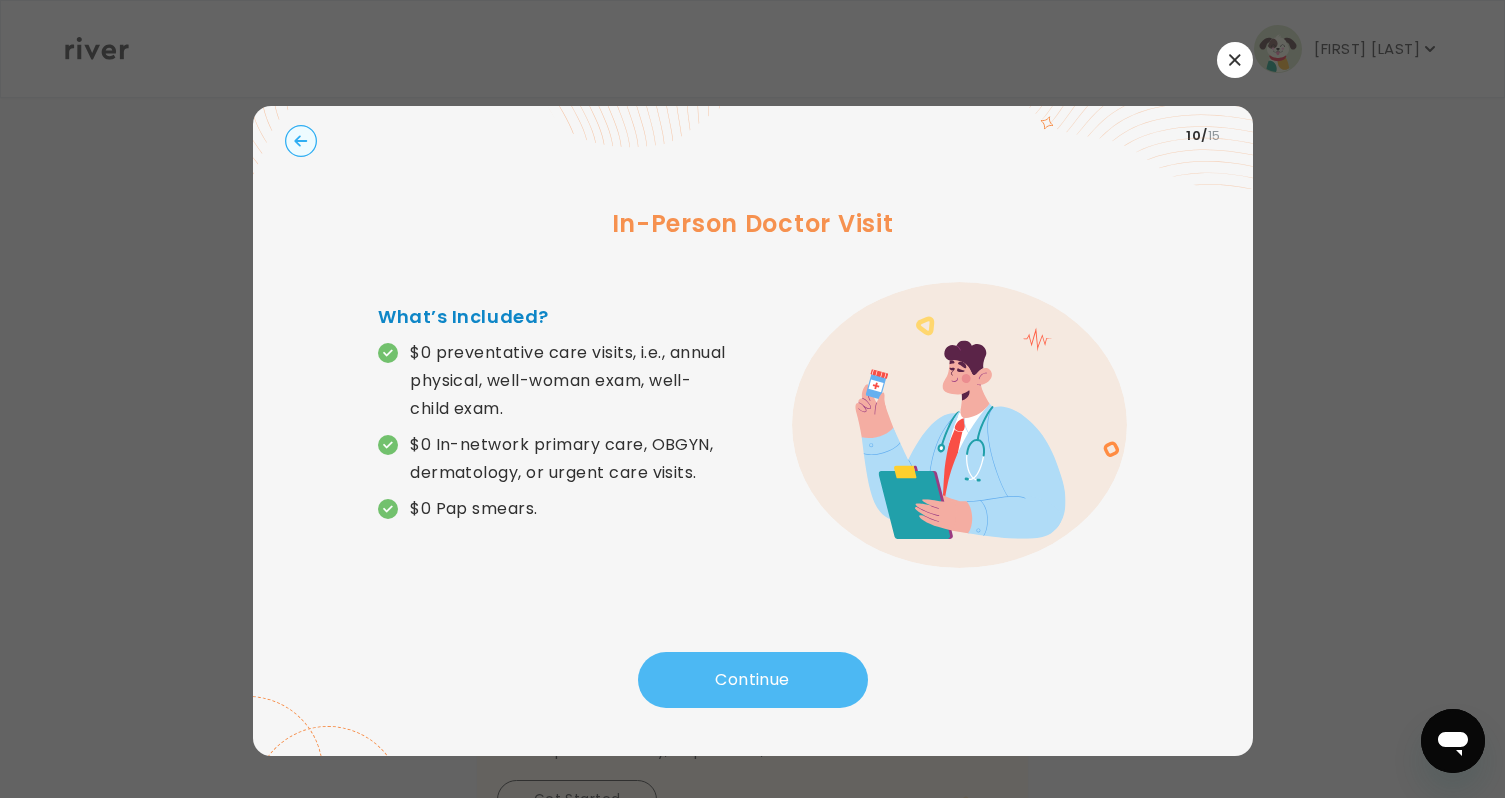click on "Continue" at bounding box center (753, 680) 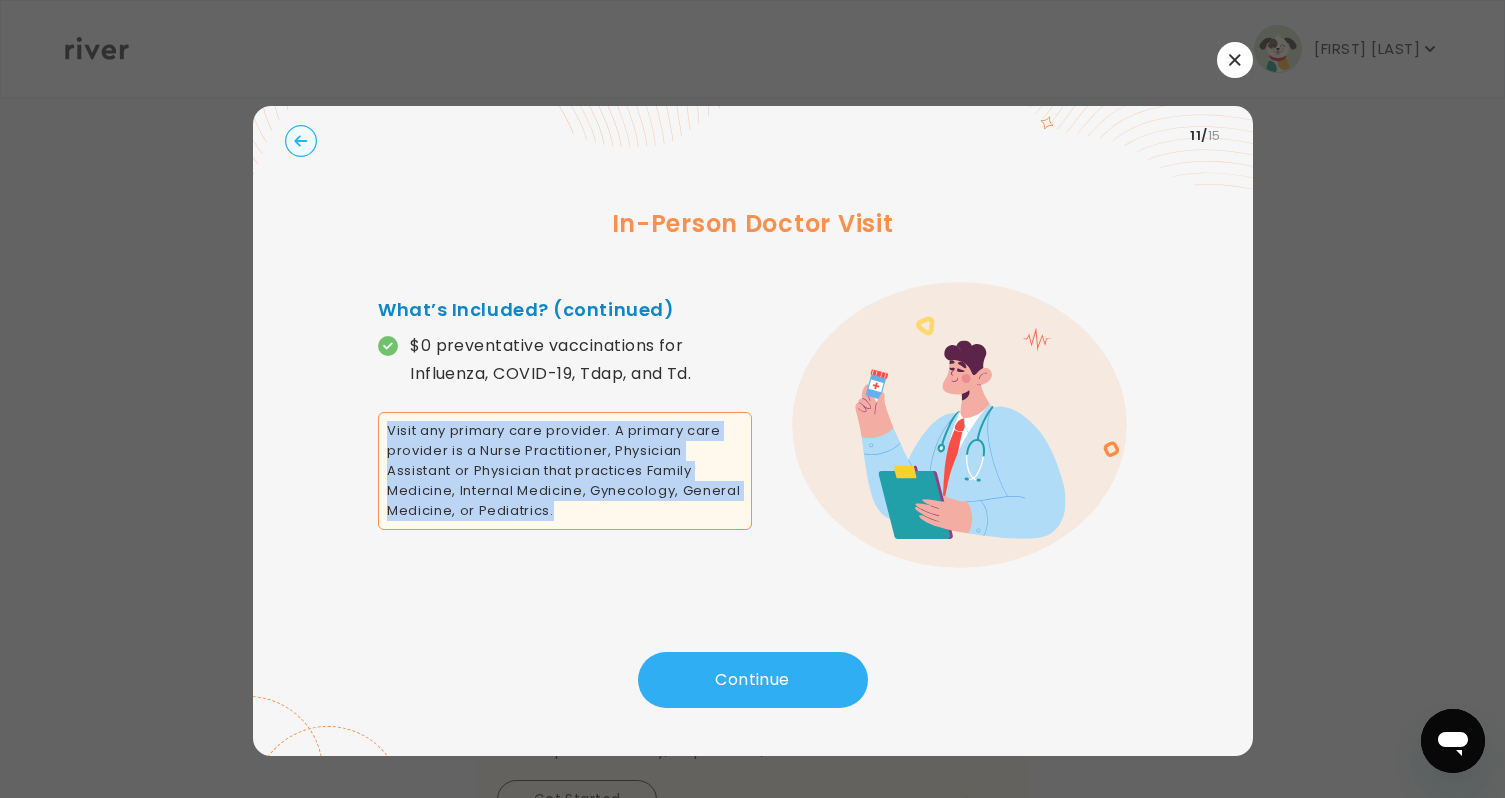 drag, startPoint x: 570, startPoint y: 510, endPoint x: 371, endPoint y: 411, distance: 222.26561 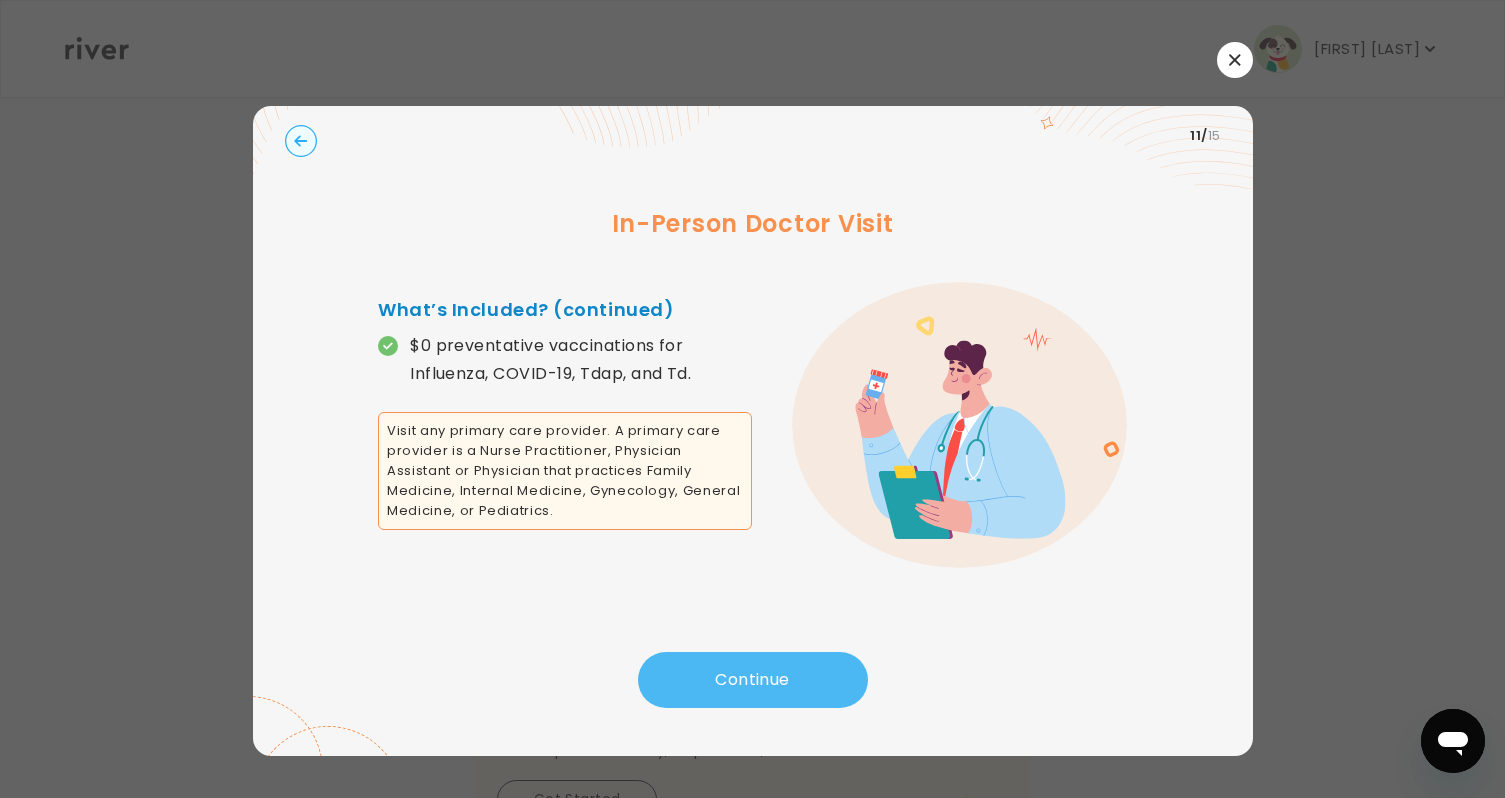 click on "Continue" at bounding box center (753, 680) 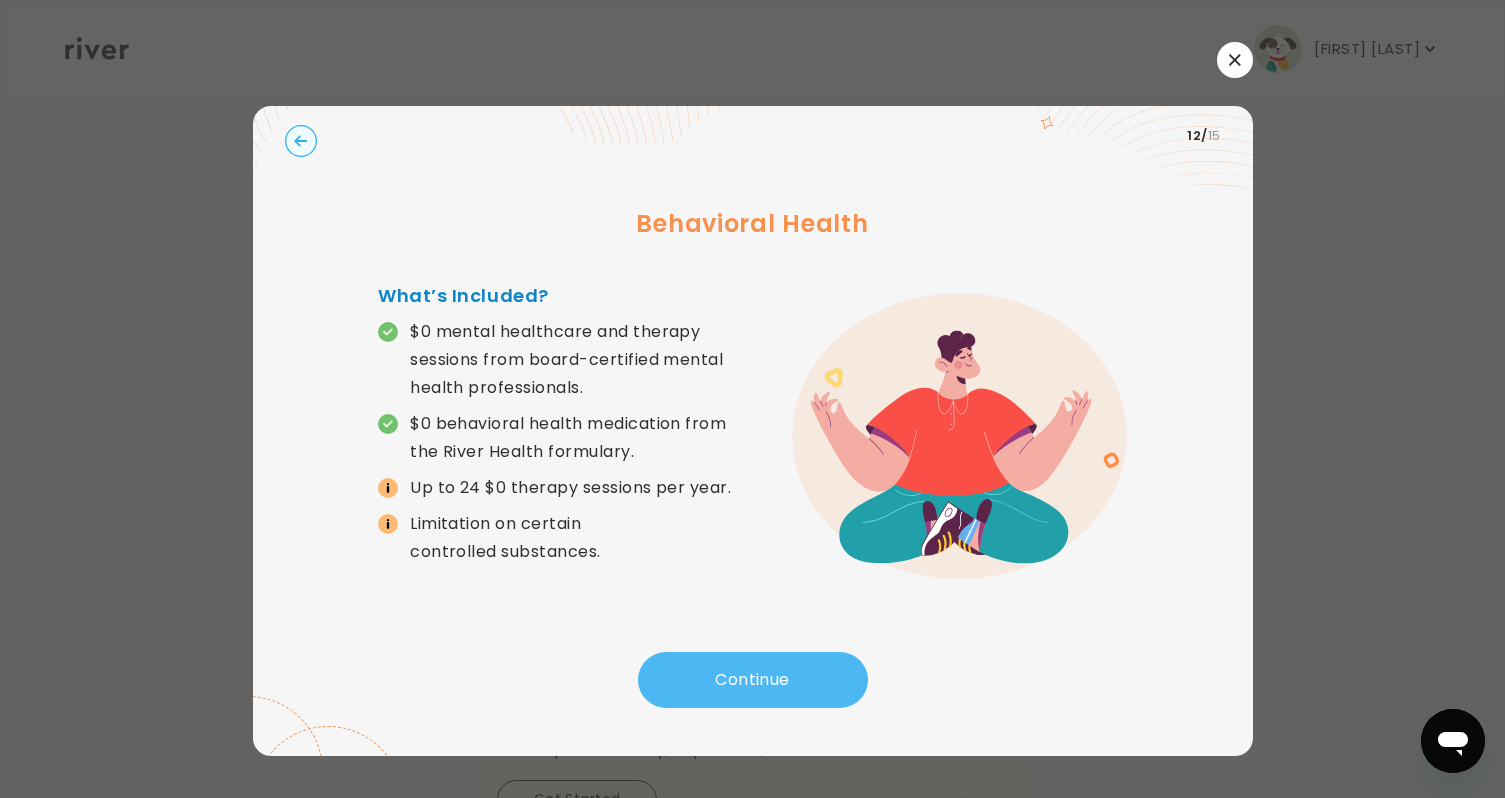click on "Continue" at bounding box center [753, 680] 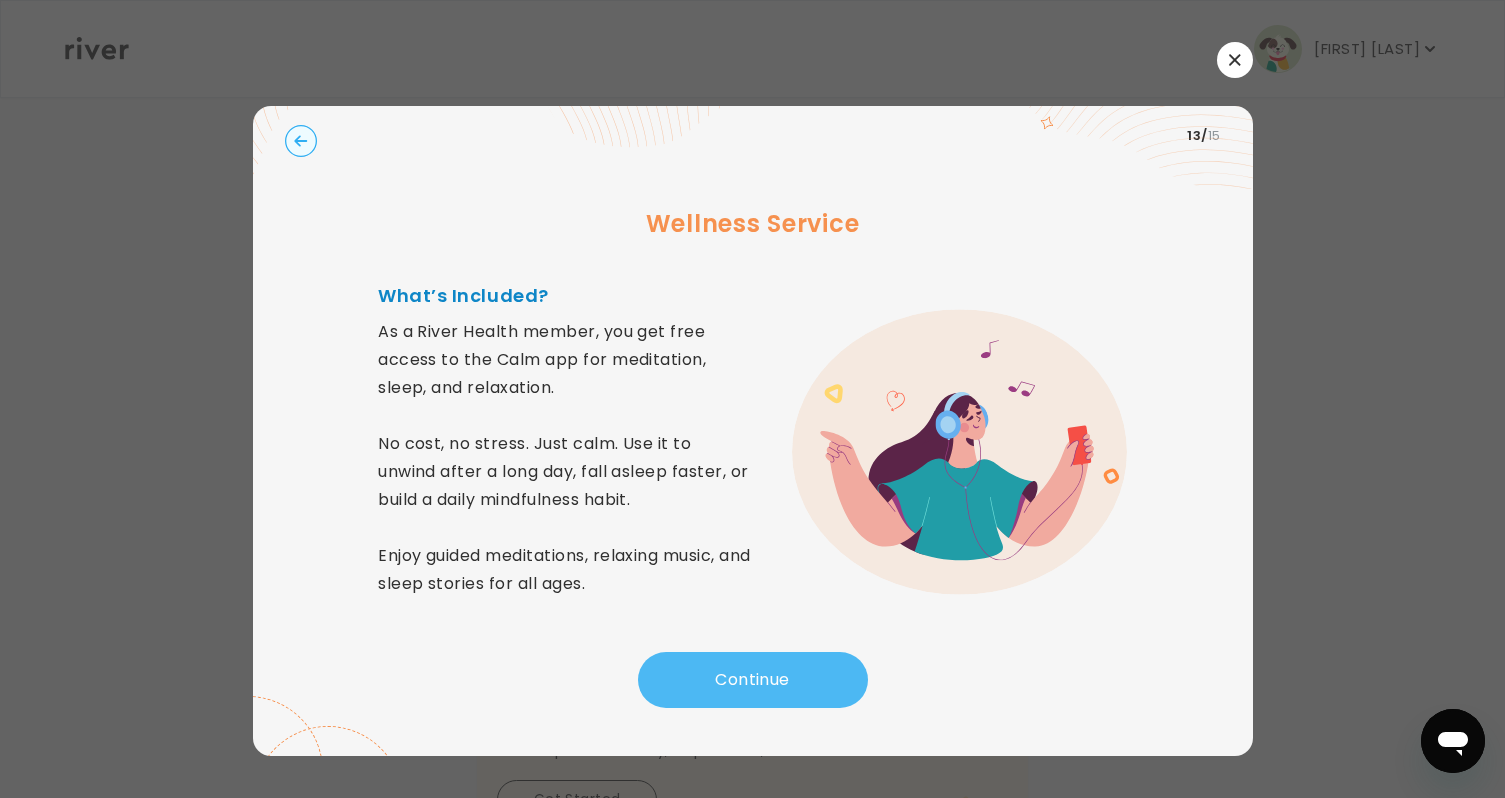 click on "Continue" at bounding box center (753, 680) 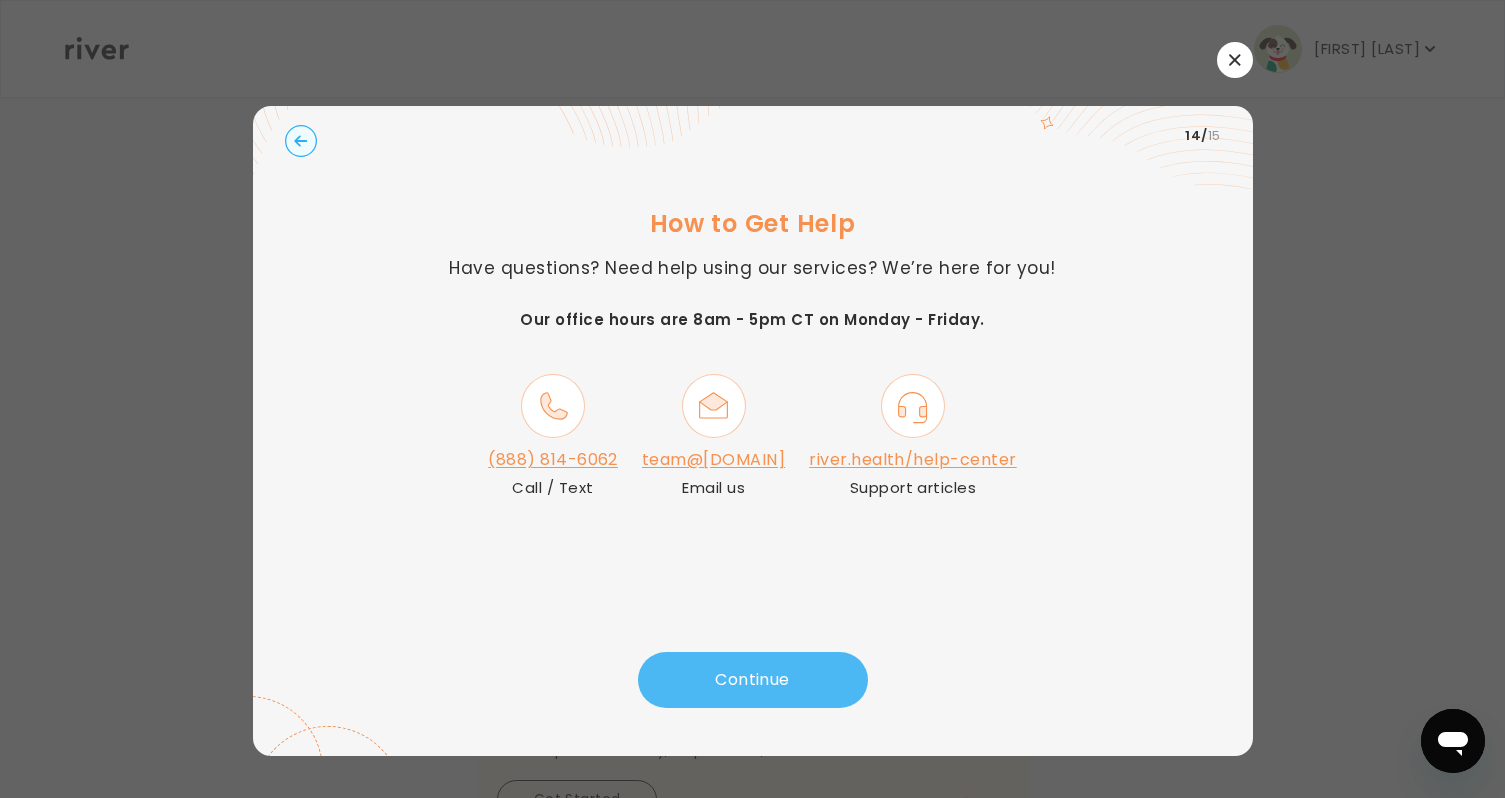 click on "Continue" at bounding box center [753, 680] 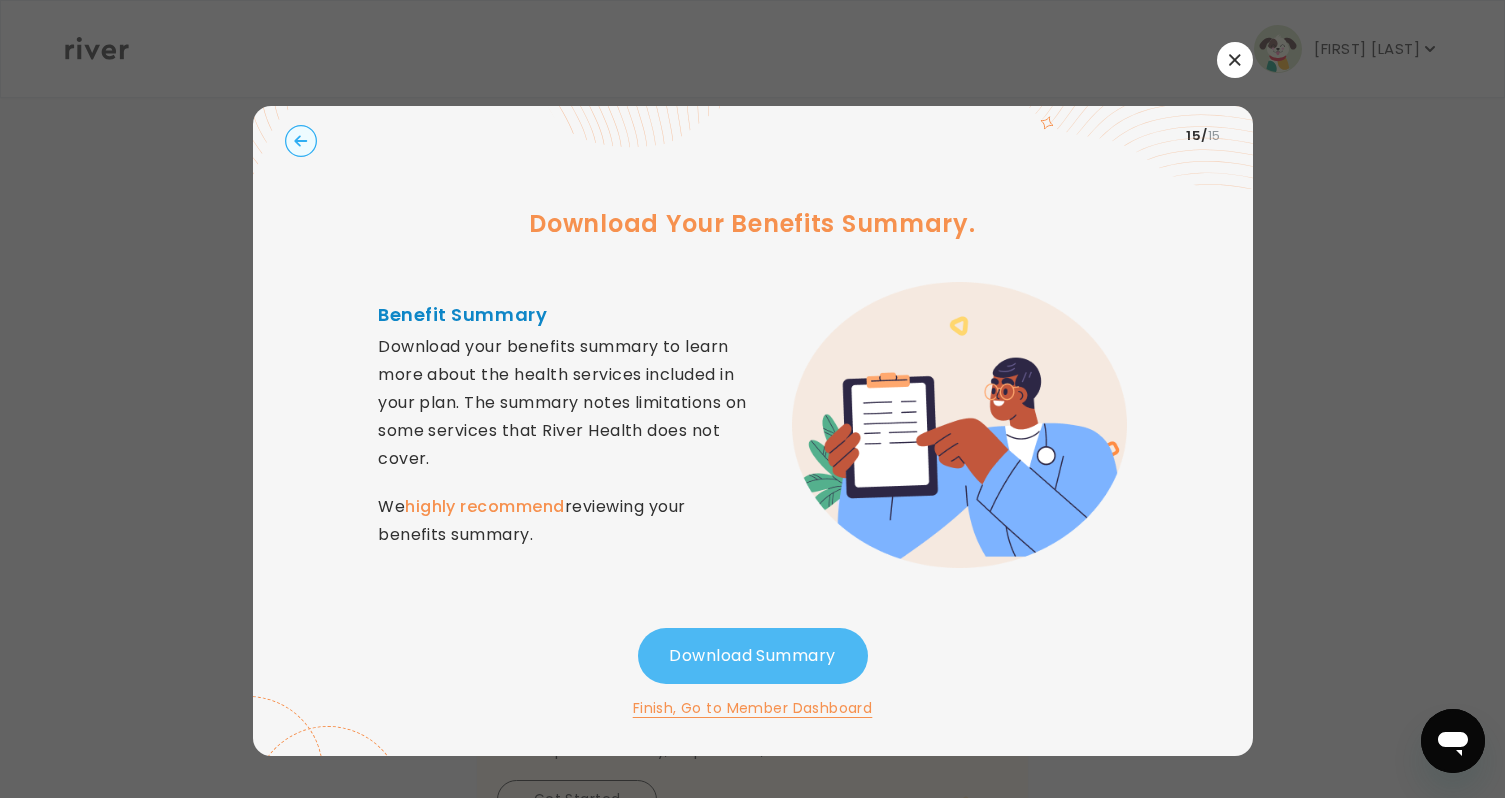 click on "Download Summary" at bounding box center [753, 656] 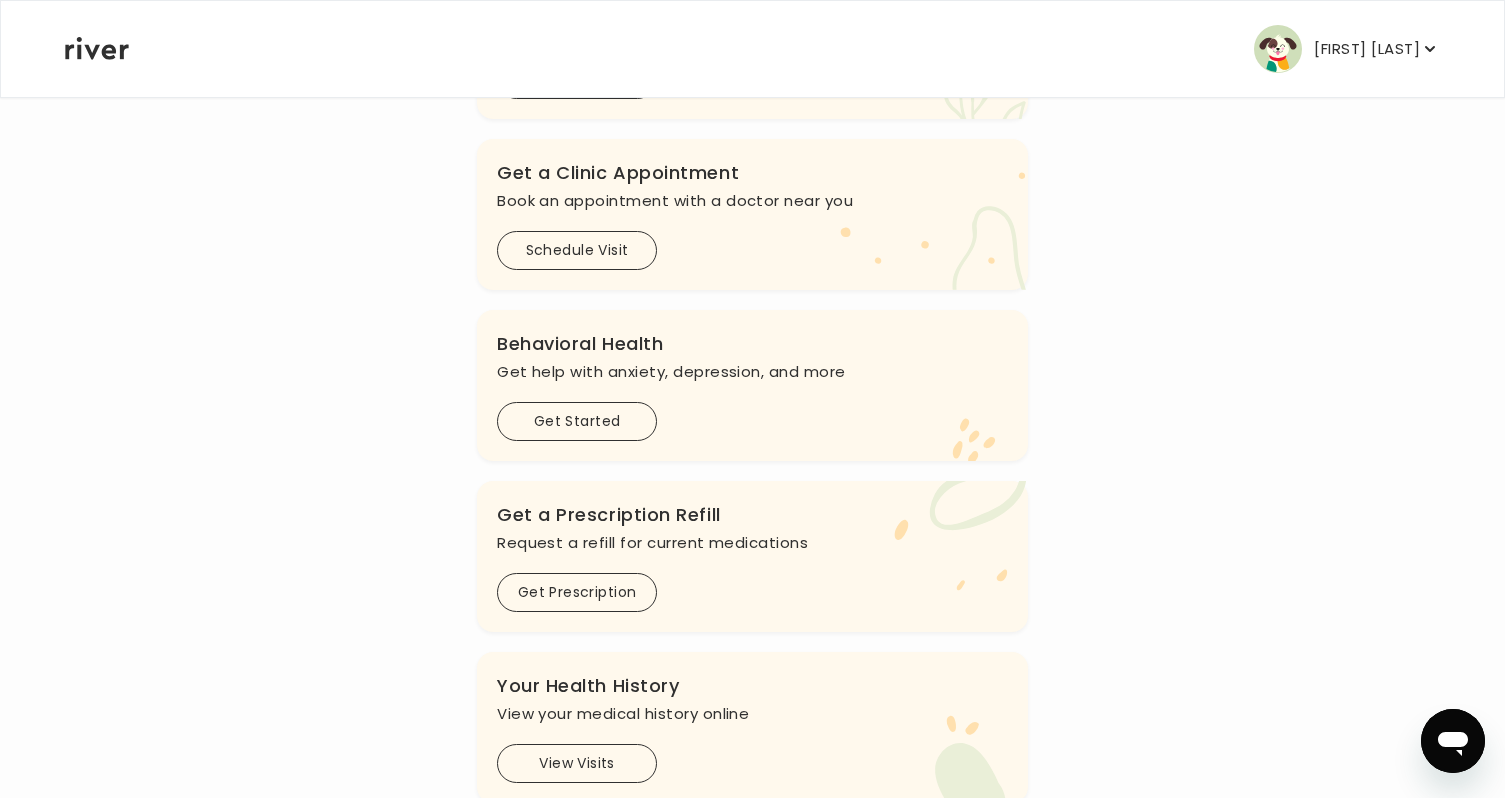 scroll, scrollTop: 444, scrollLeft: 0, axis: vertical 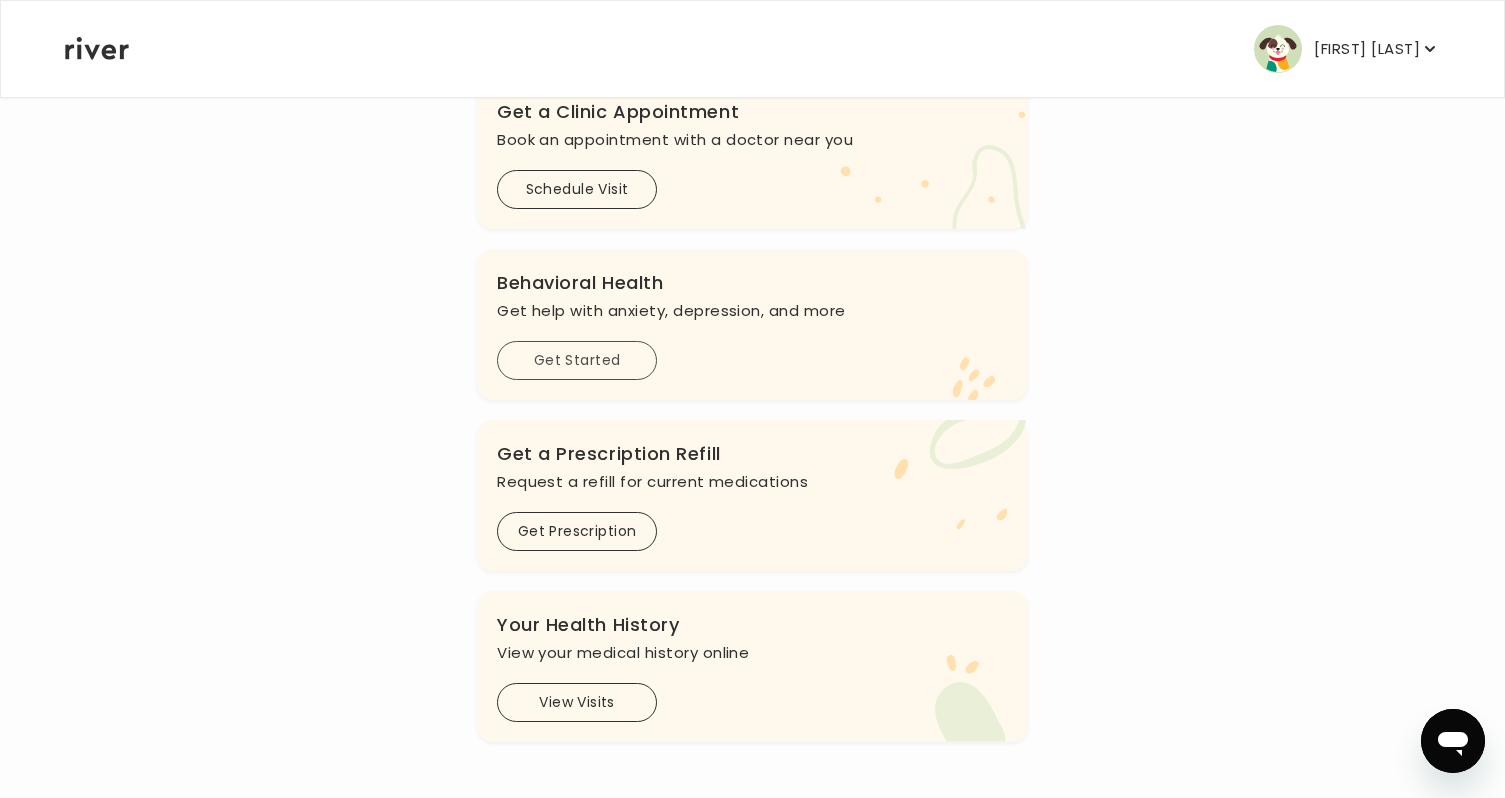 click on "Get Started" at bounding box center [577, 360] 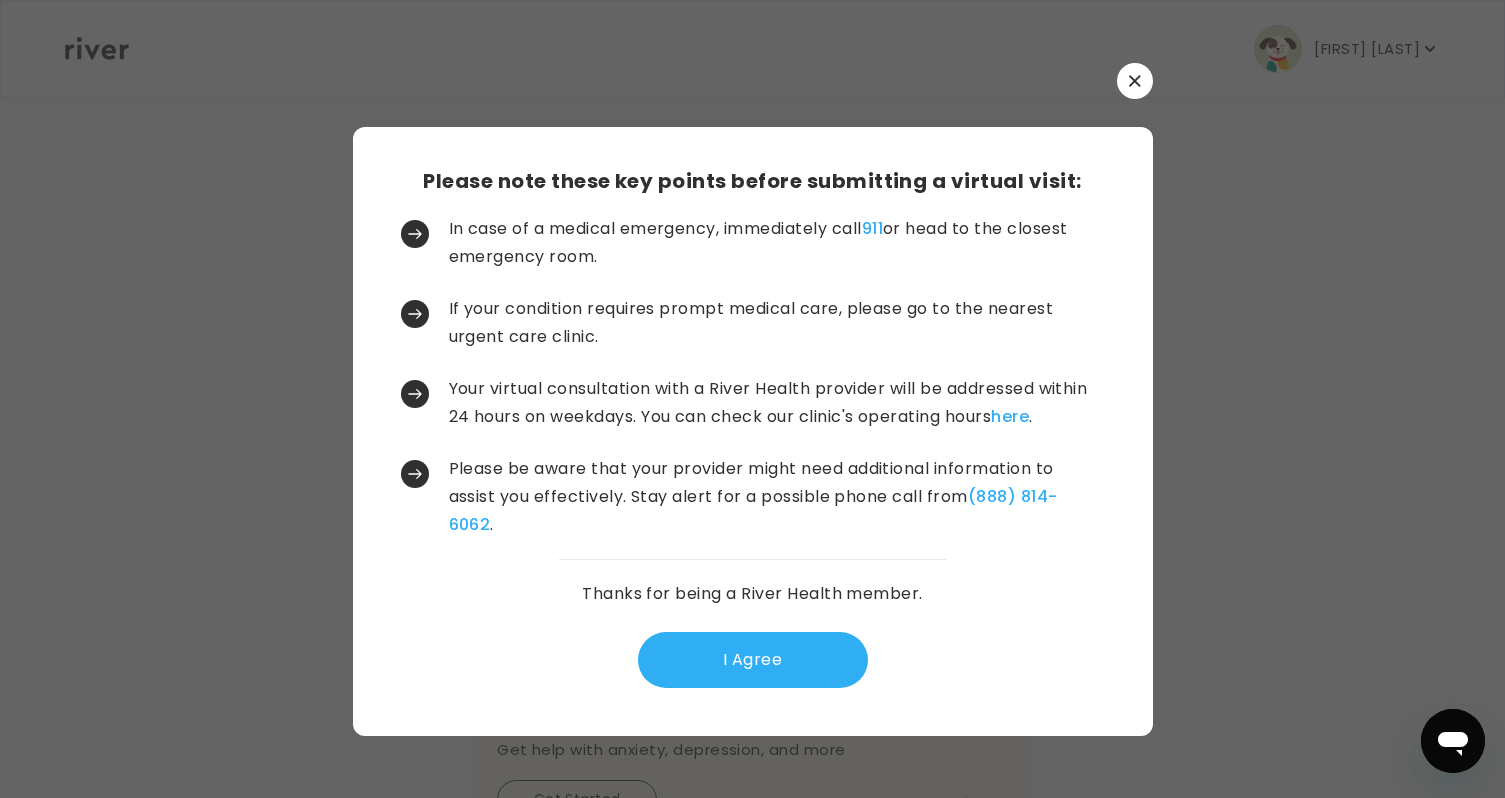 click at bounding box center (1135, 81) 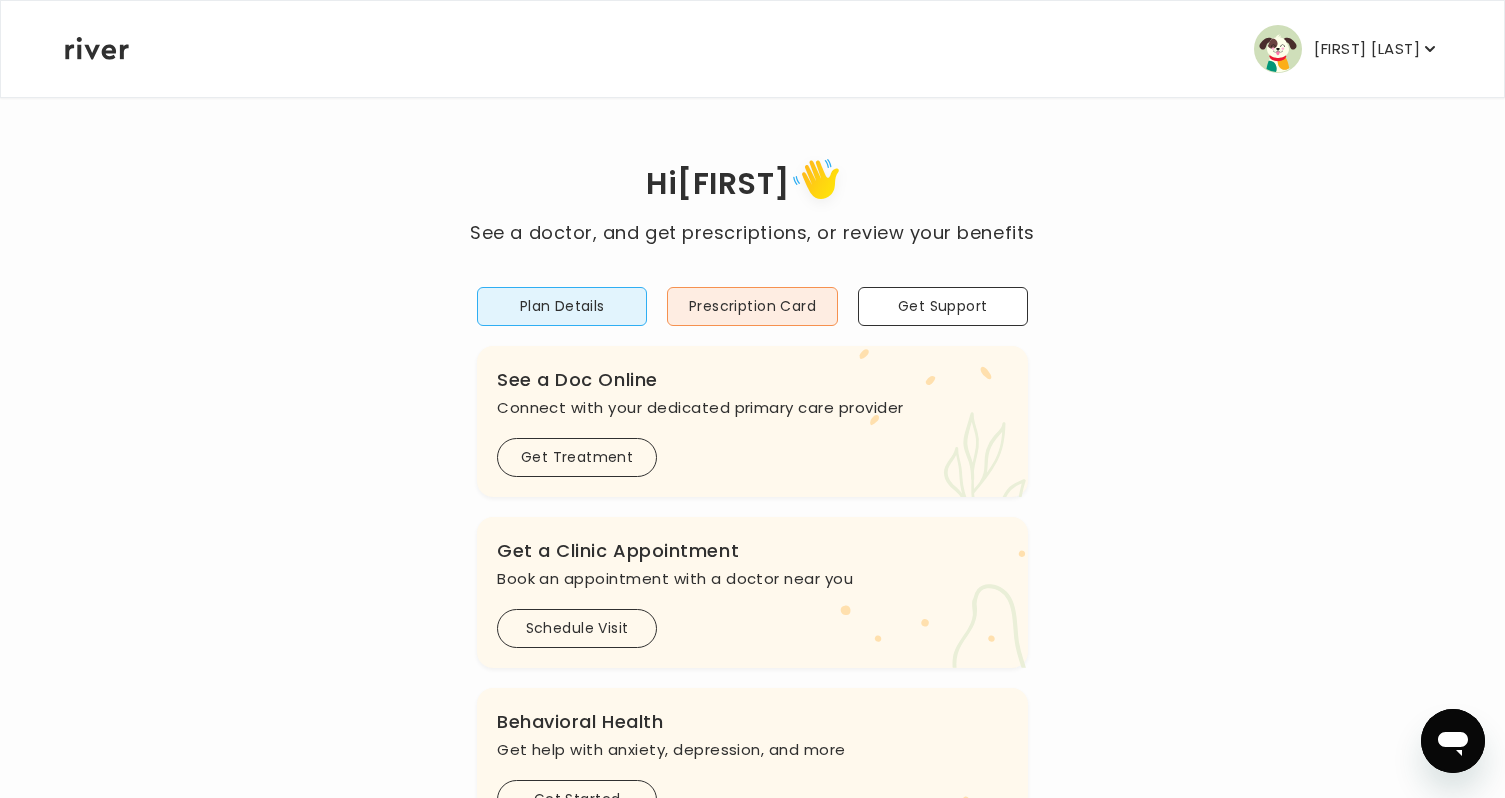 click on "Hi [FIRST] See a doctor, and get prescriptions, or review your benefits Plan Details Prescription Card Get Support .cls-1 {fill: #ffe0ae;} .cls-2 {fill: #eaefd8;} River Health Essential ACTIVE Employer Sponsored: River Health (Admin Plan) .cls-see {fill: #eaefd8;} .cls-see-doctor {fill: #ffe0ae;} See a Doc Online Connect with your dedicated primary care provider Get Treatment .cls-clinic {fill: #eaefd8;} .cls-clinic-appt {fill: #ffe0ae;} Get a Clinic Appointment Book an appointment with a doctor near you Schedule Visit .cls-1 {fill: #ffe0ae;} Behavioral Health Get help with anxiety, depression, and more Get Started .cls-1{fill:#ffe0ae} Get a Prescription Refill Request a refill for current medications Get Prescription Your Health History View your medical history online View Visits" at bounding box center [752, 666] 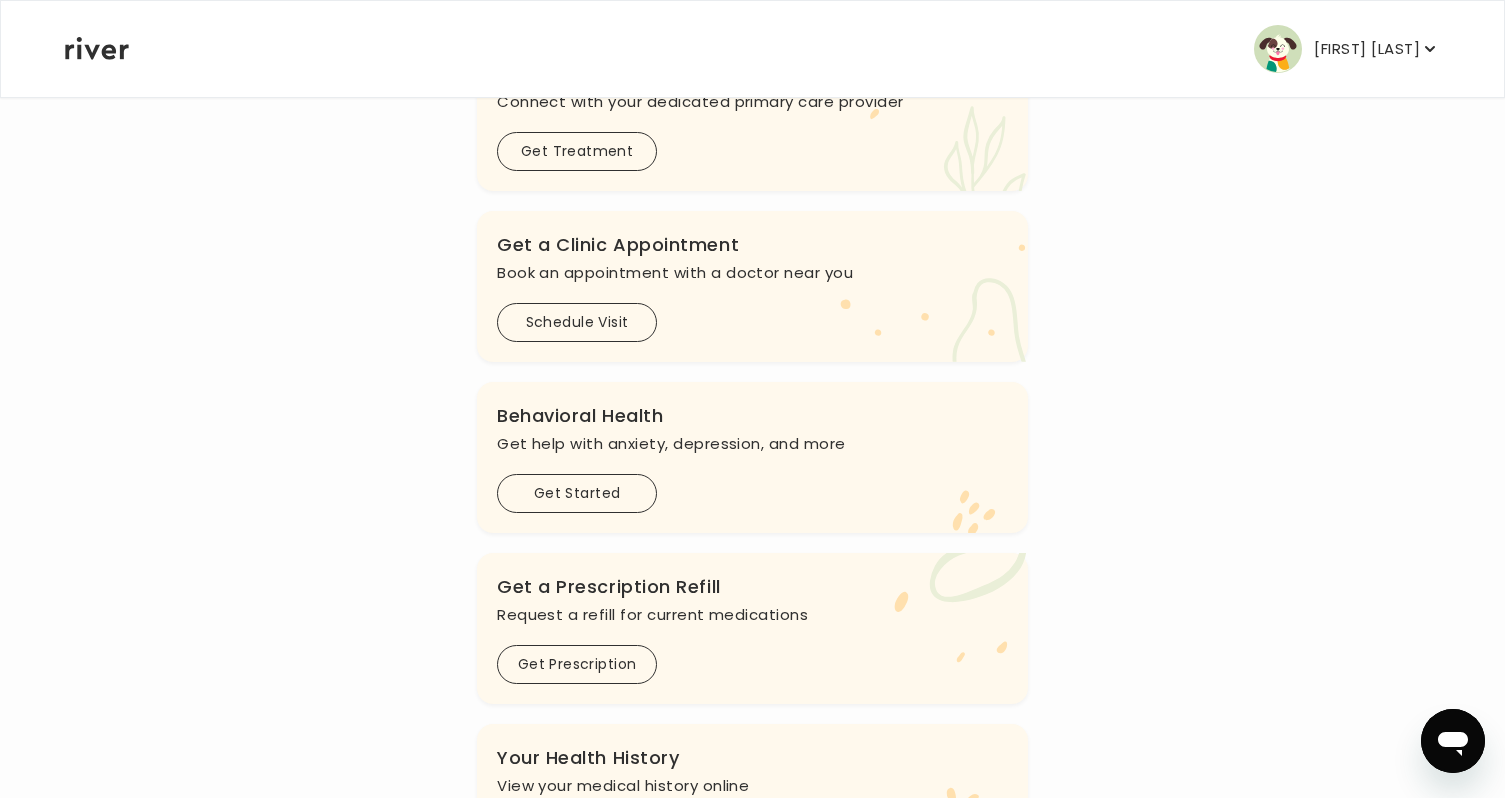 scroll, scrollTop: 0, scrollLeft: 0, axis: both 